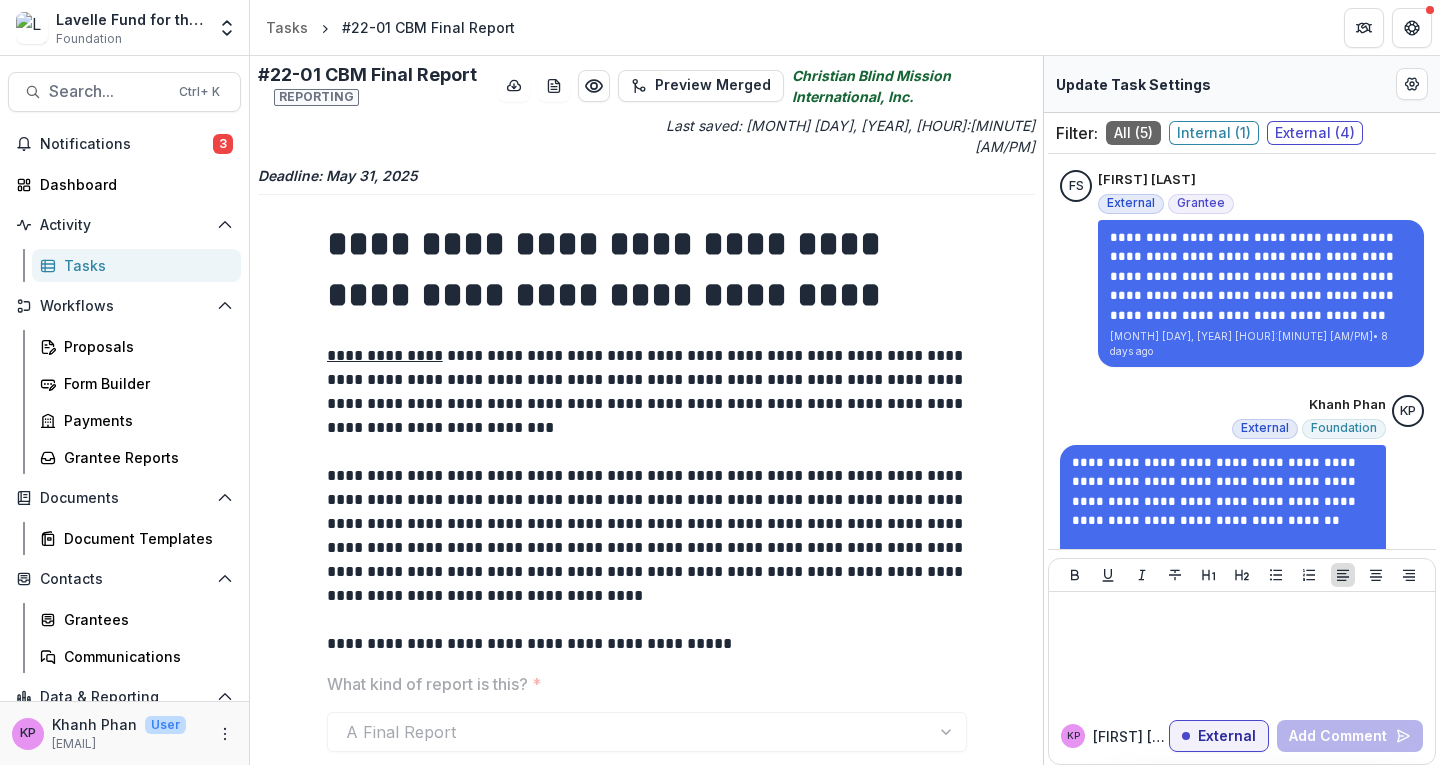 scroll, scrollTop: 0, scrollLeft: 0, axis: both 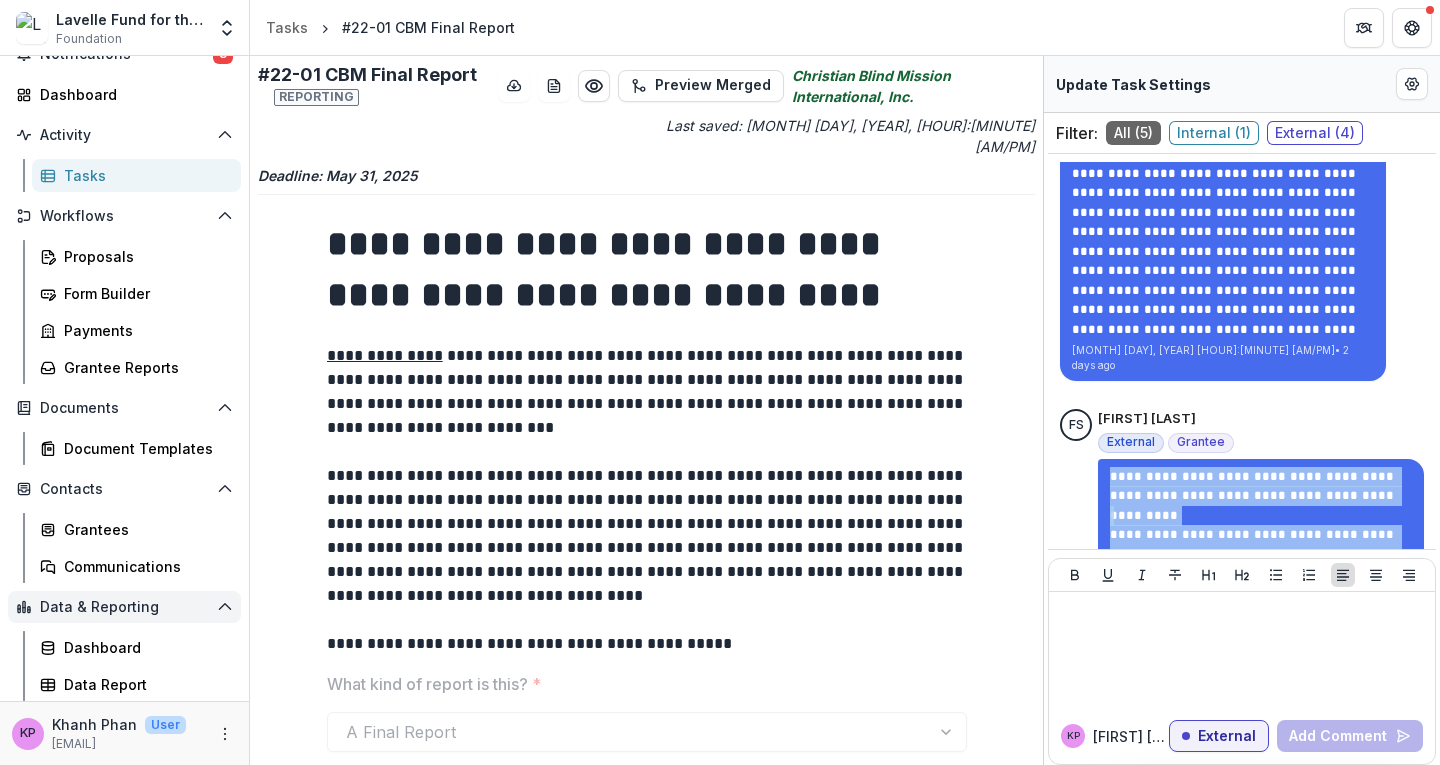 click on "Data & Reporting" at bounding box center (124, 607) 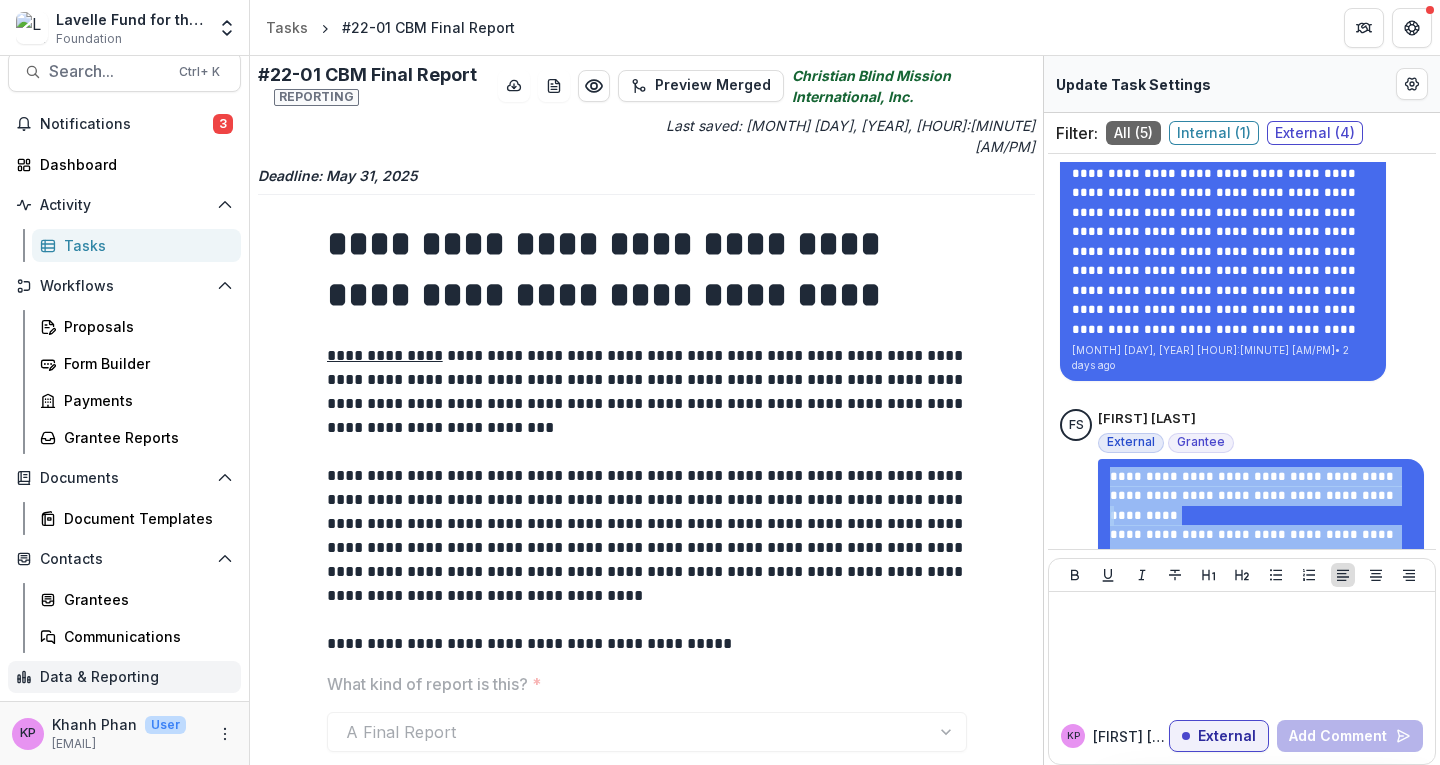 scroll, scrollTop: 20, scrollLeft: 0, axis: vertical 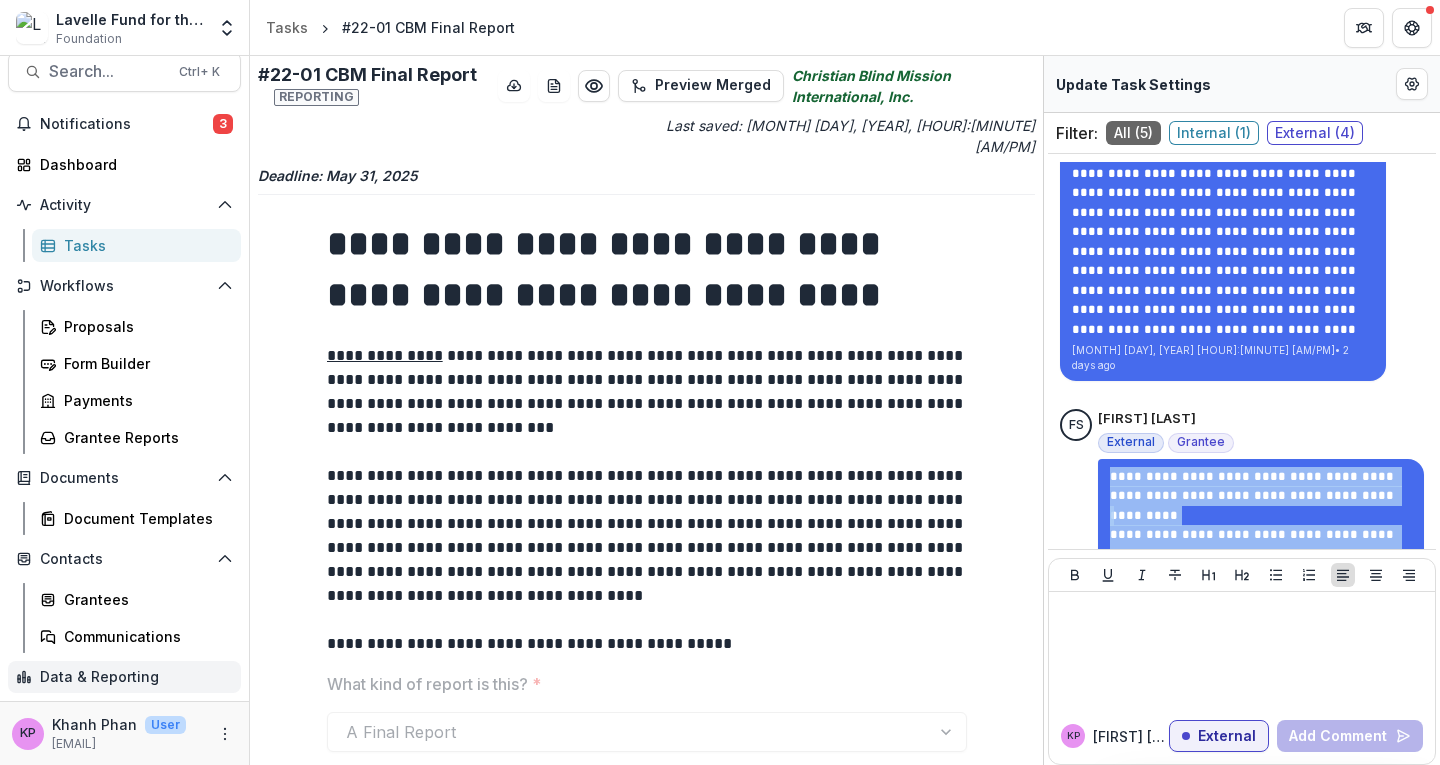 click on "Data & Reporting" at bounding box center (124, 677) 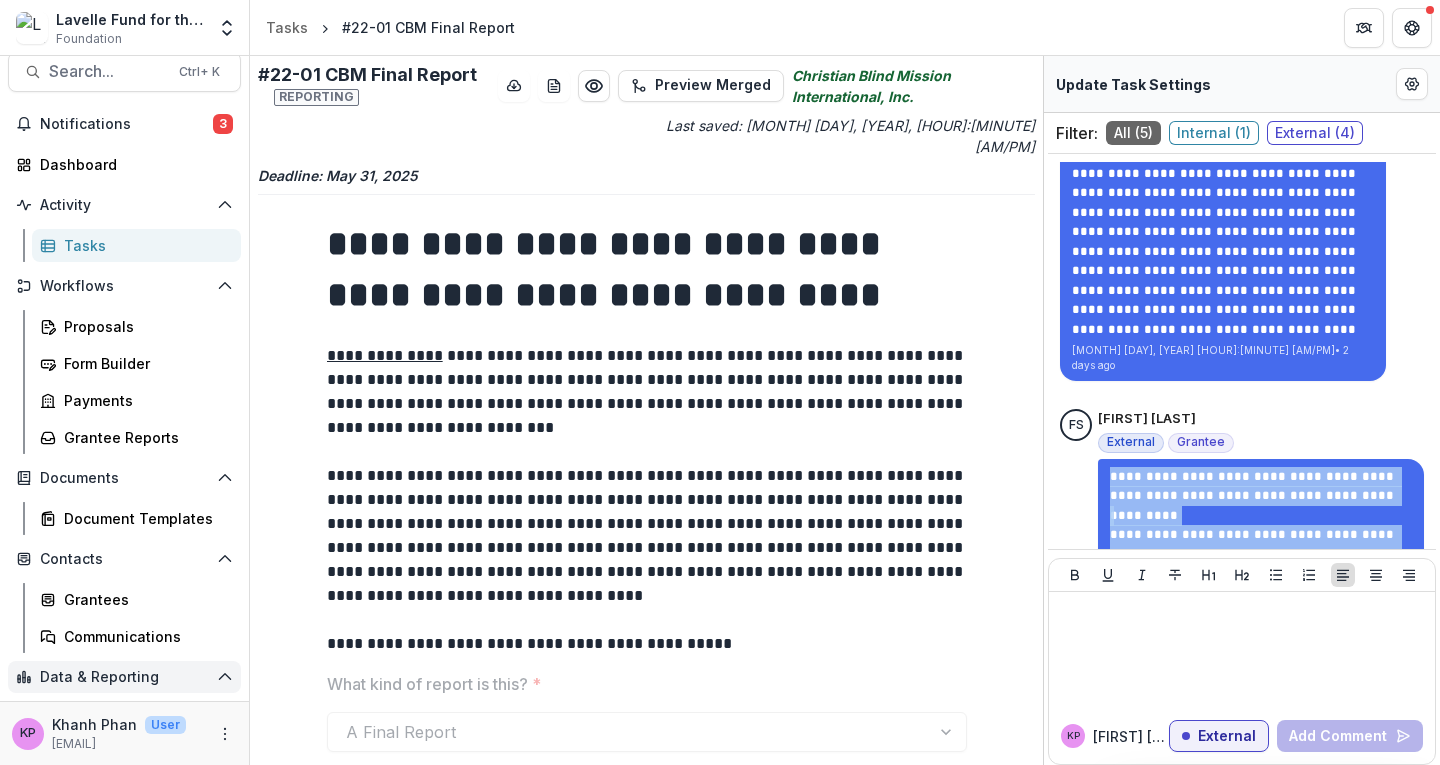scroll, scrollTop: 90, scrollLeft: 0, axis: vertical 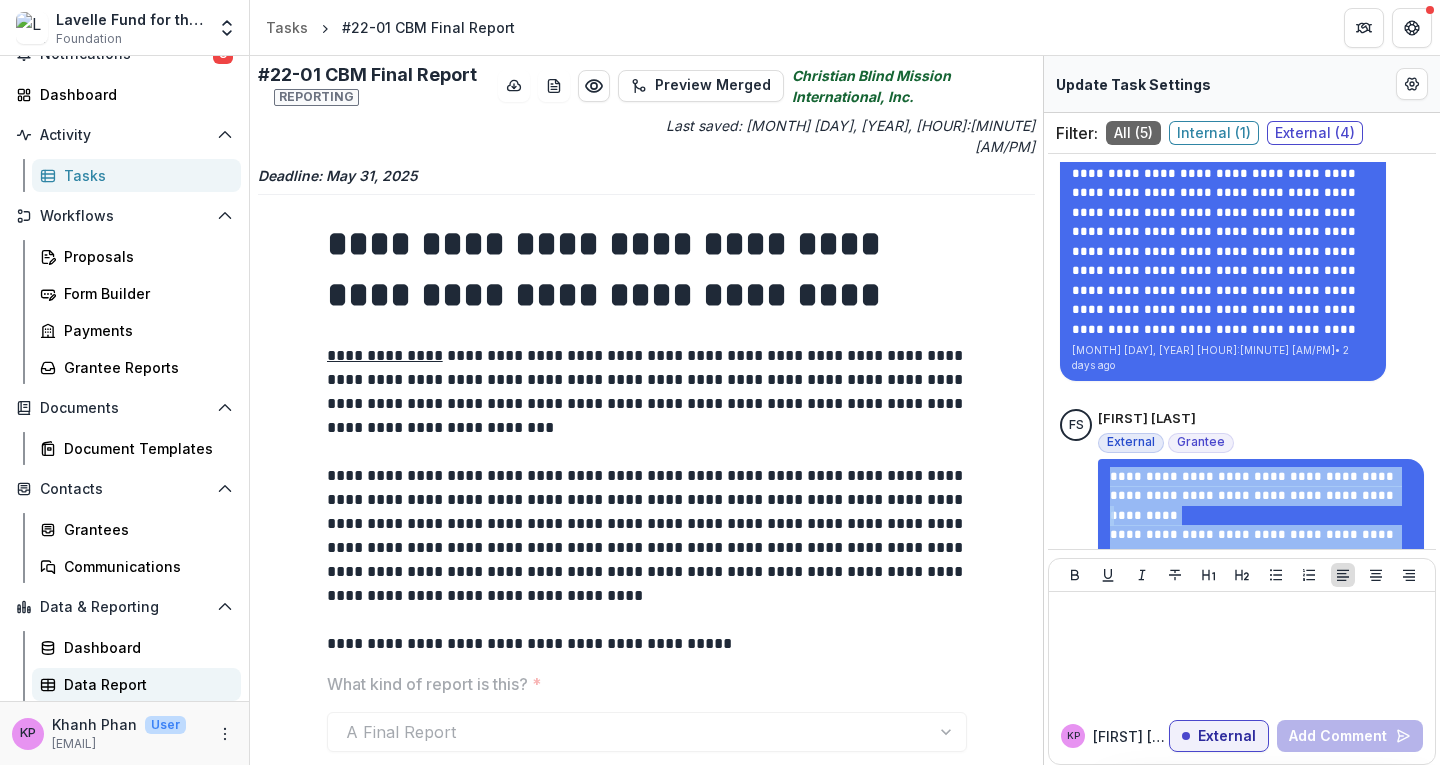 click on "Data Report" at bounding box center (144, 684) 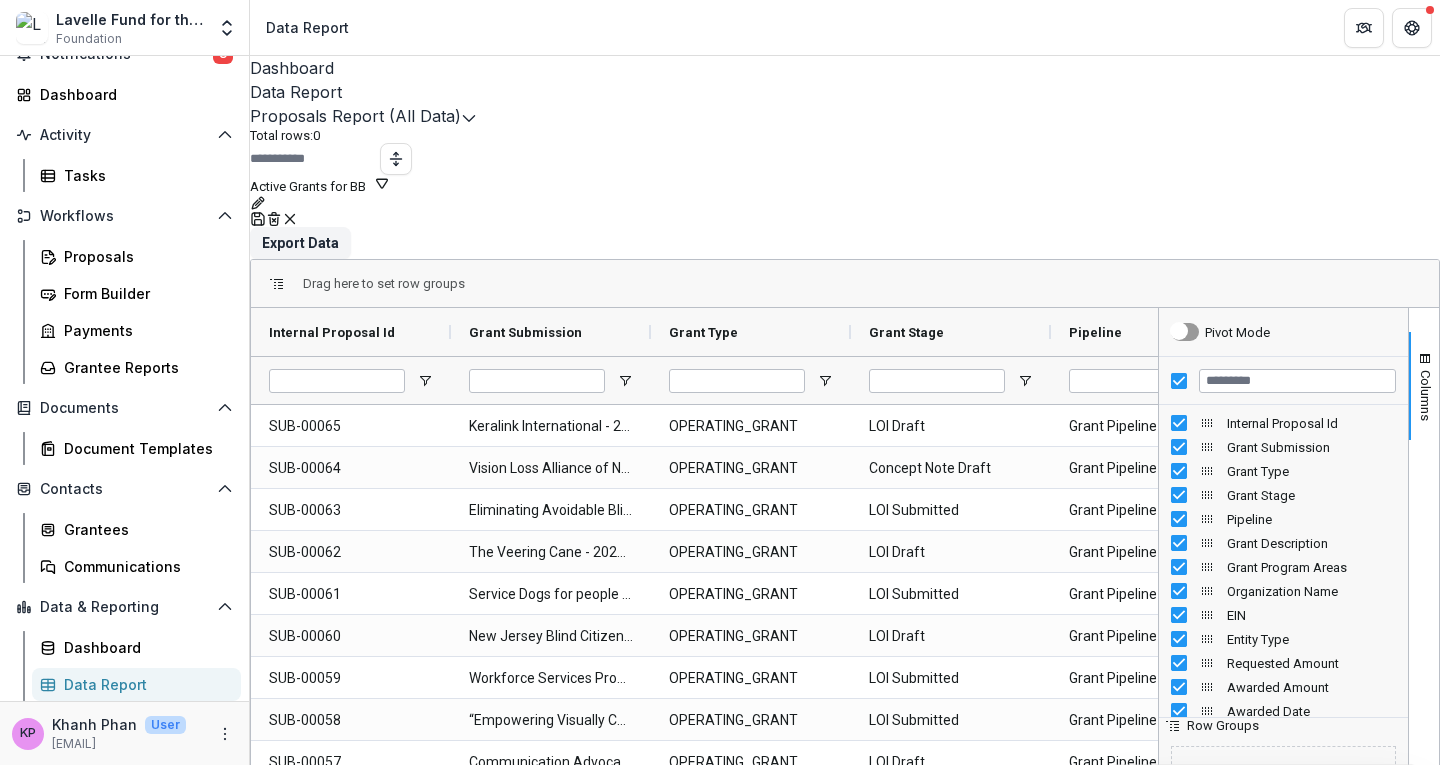 type on "**********" 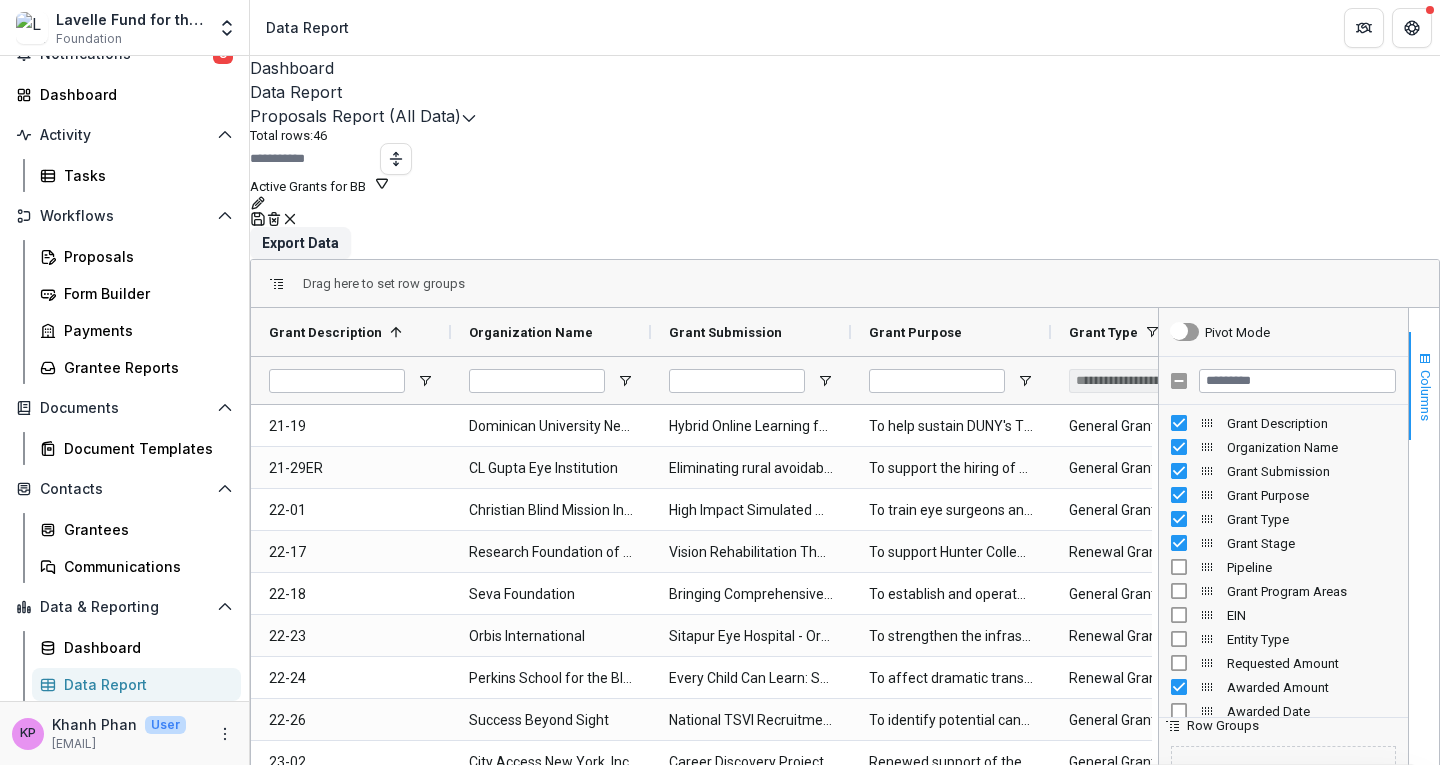 click on "Columns" at bounding box center [1425, 395] 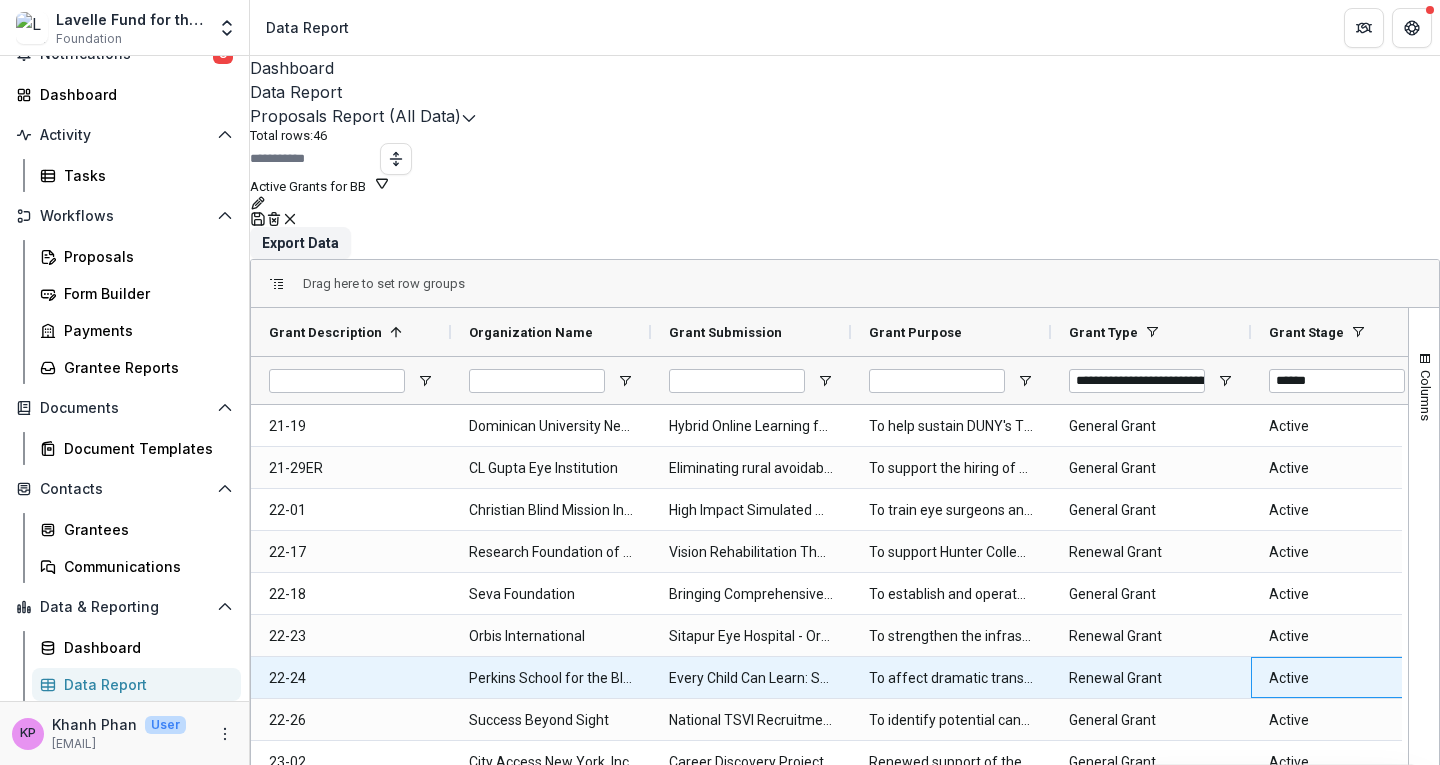 scroll, scrollTop: 0, scrollLeft: 3, axis: horizontal 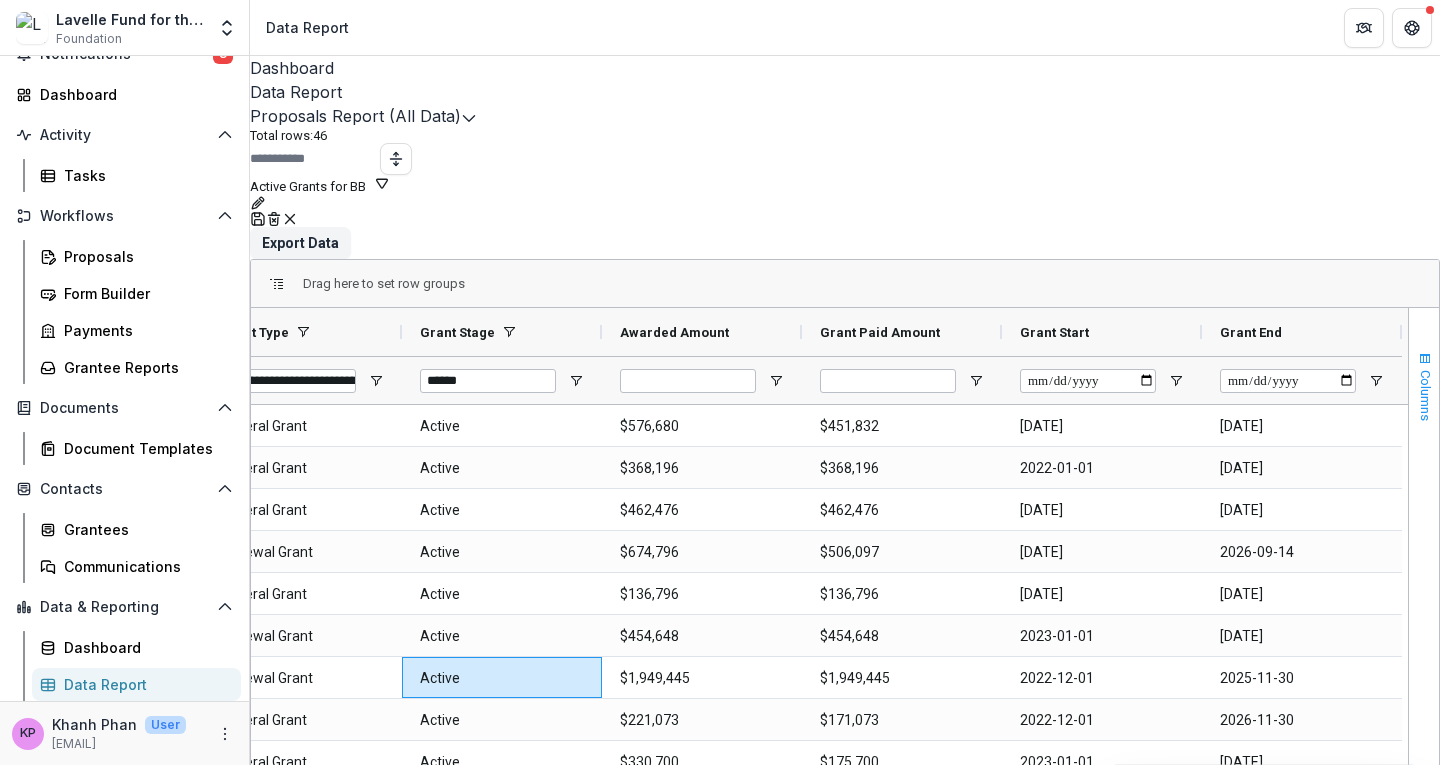 click on "Columns" at bounding box center [1425, 395] 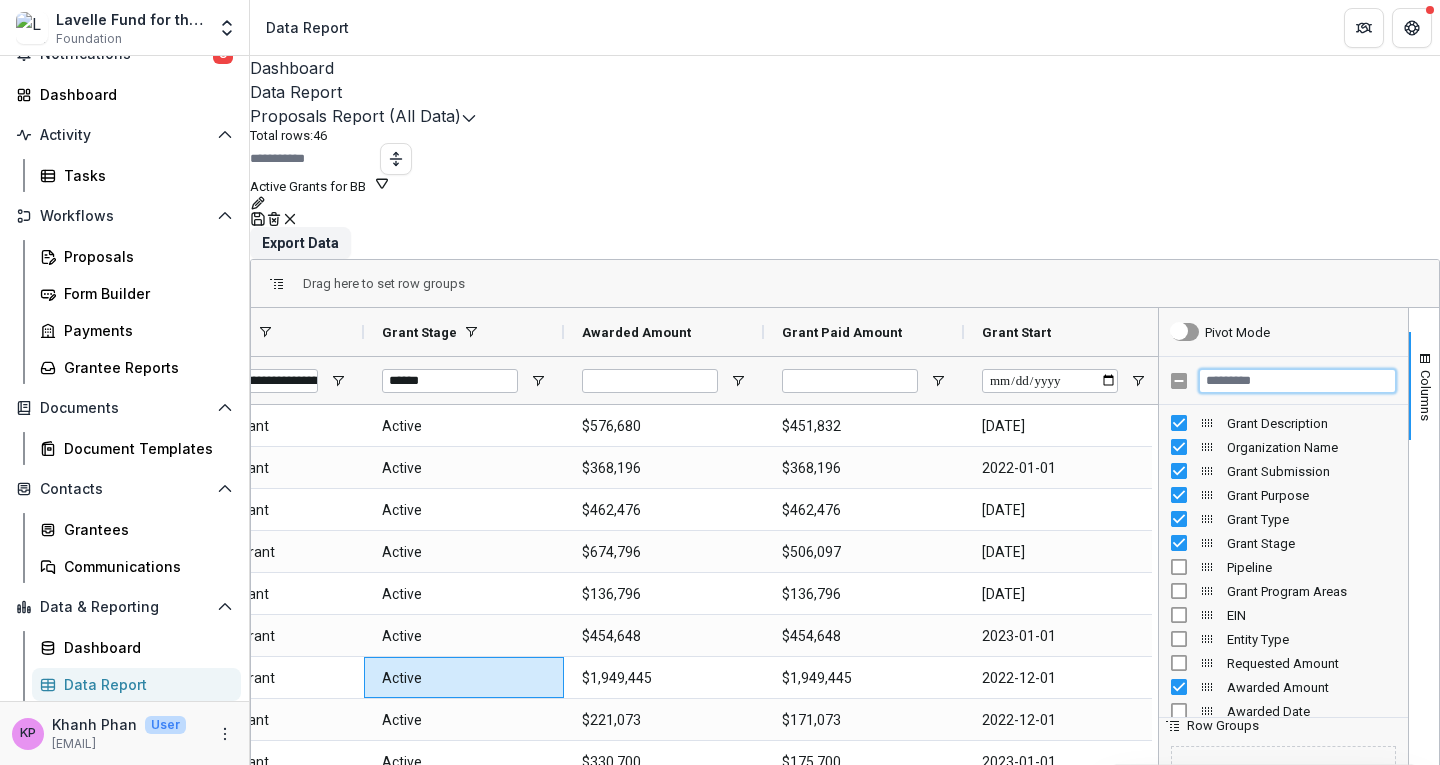 click at bounding box center [1297, 381] 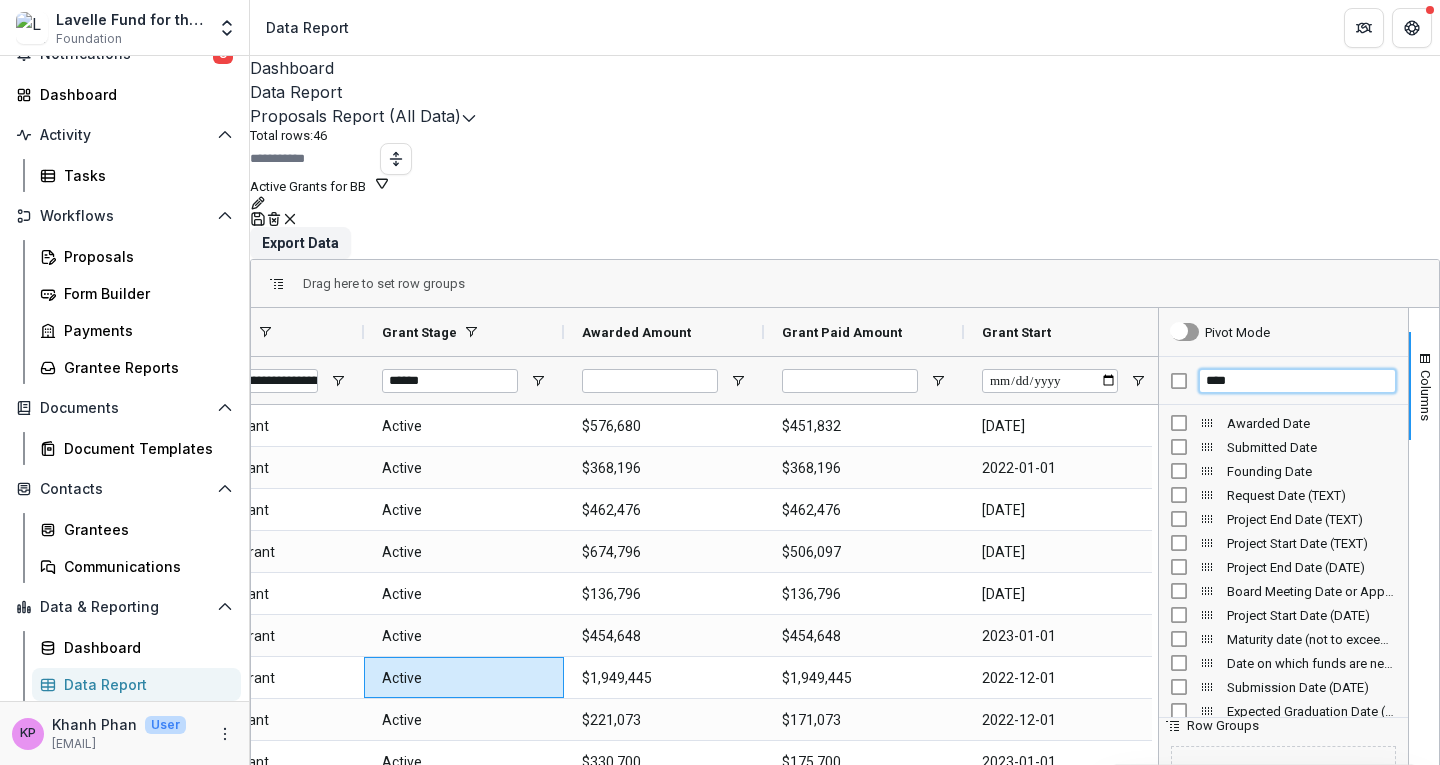 type on "****" 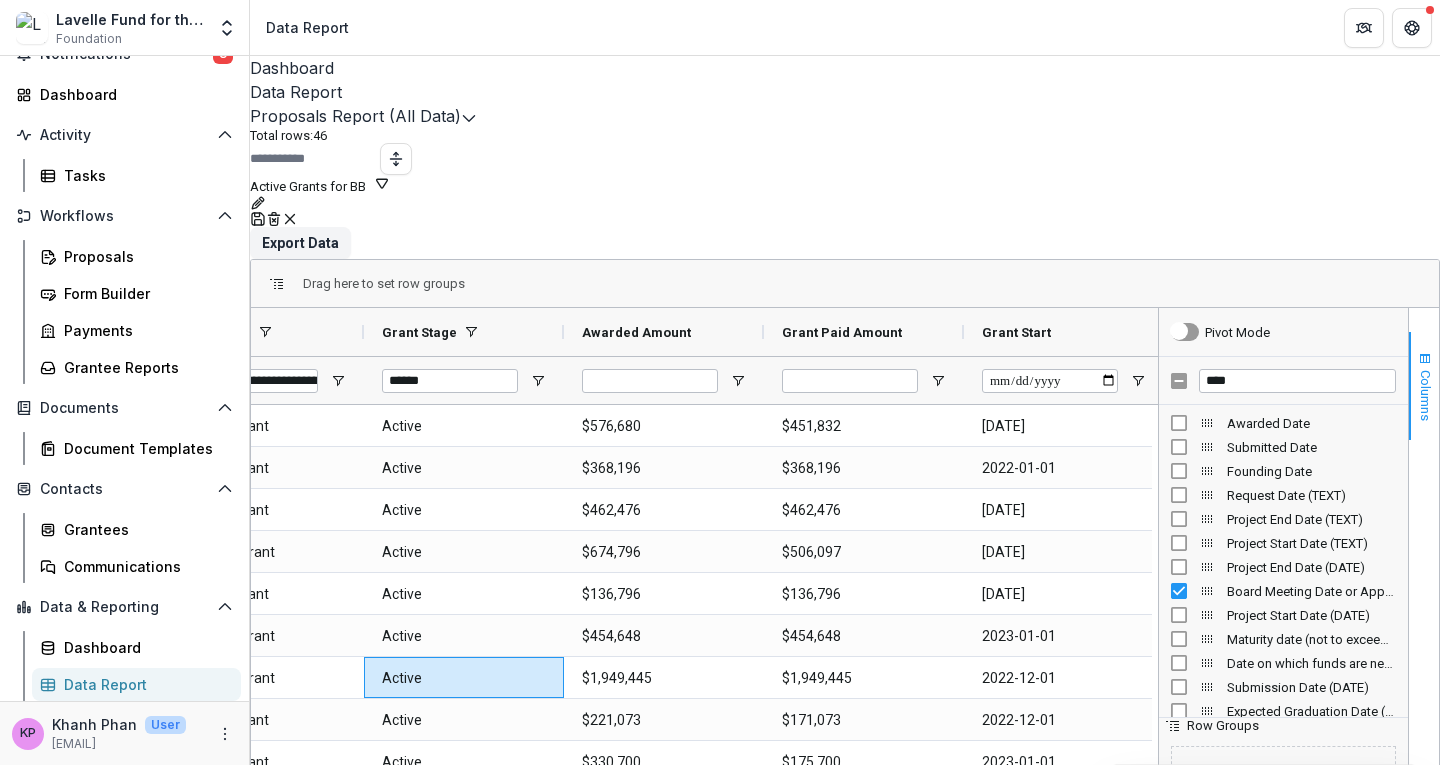 click on "Columns" at bounding box center [1425, 395] 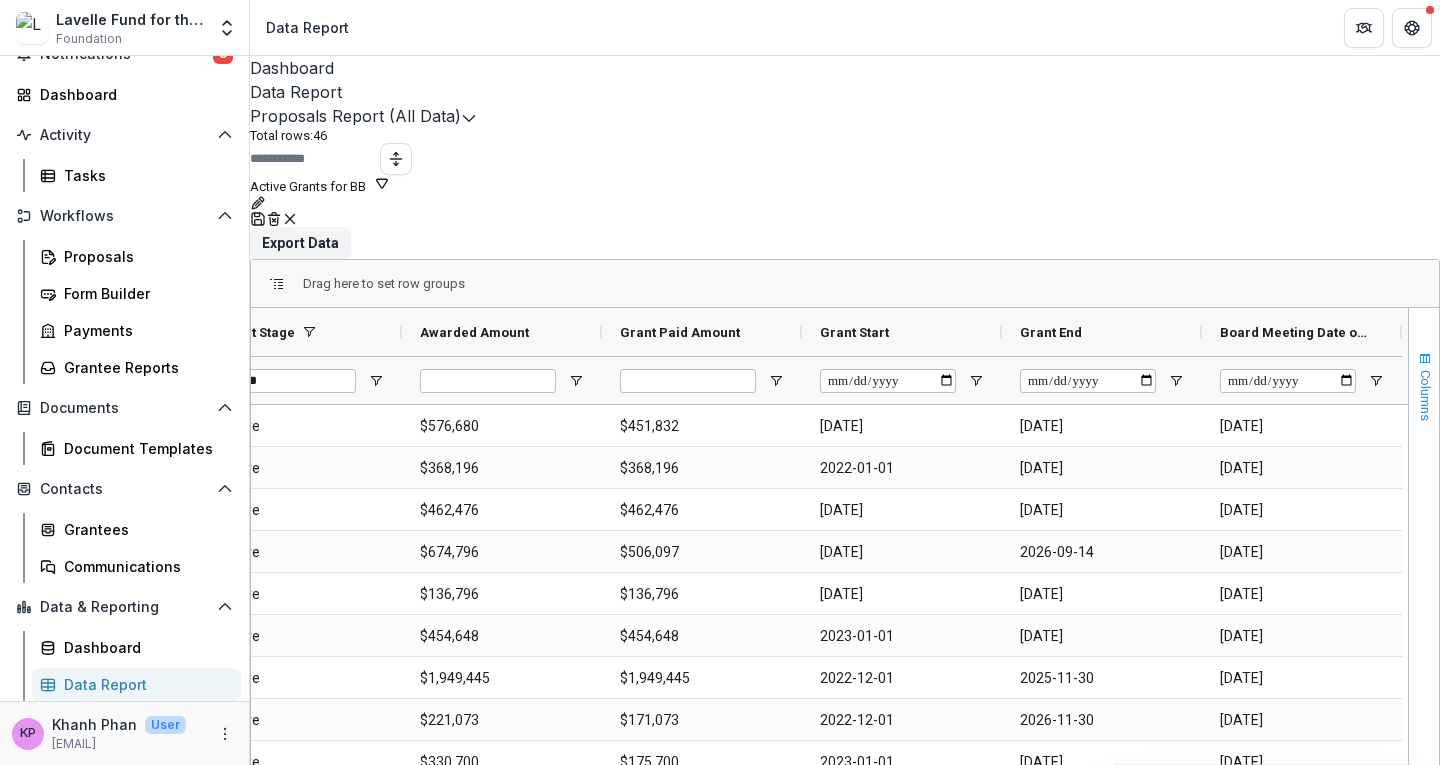 click on "Columns" at bounding box center [1424, 386] 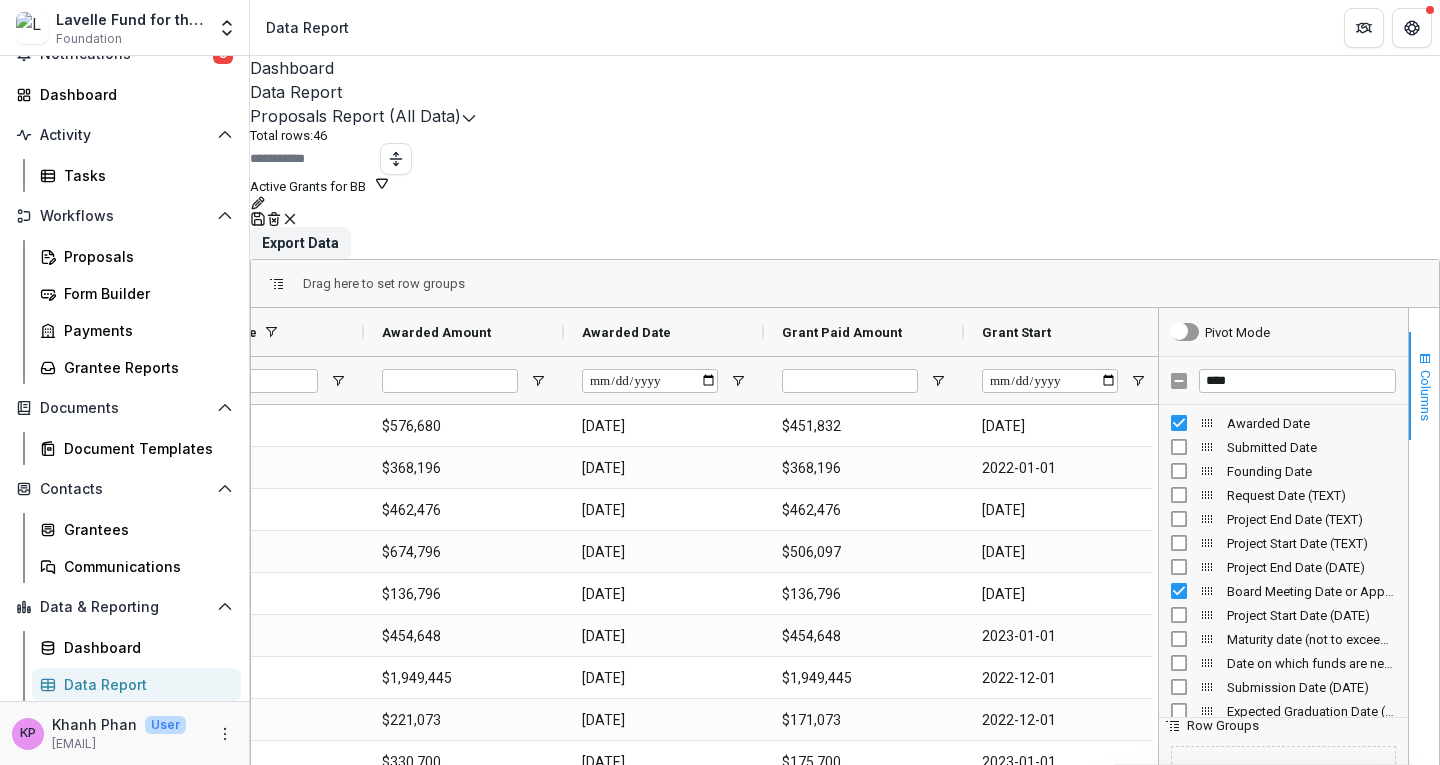 click on "Columns" at bounding box center [1425, 395] 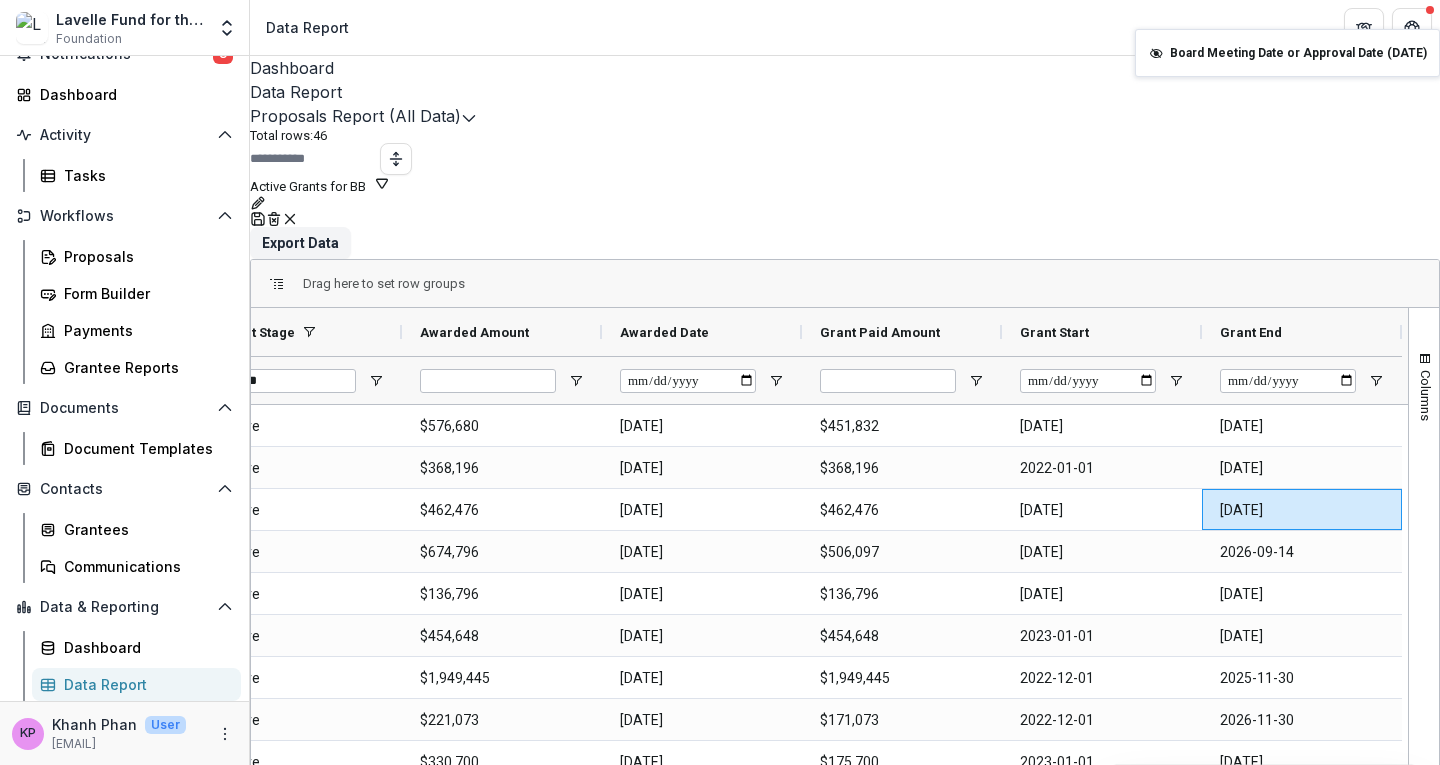 drag, startPoint x: 1217, startPoint y: 268, endPoint x: 1145, endPoint y: 41, distance: 238.14491 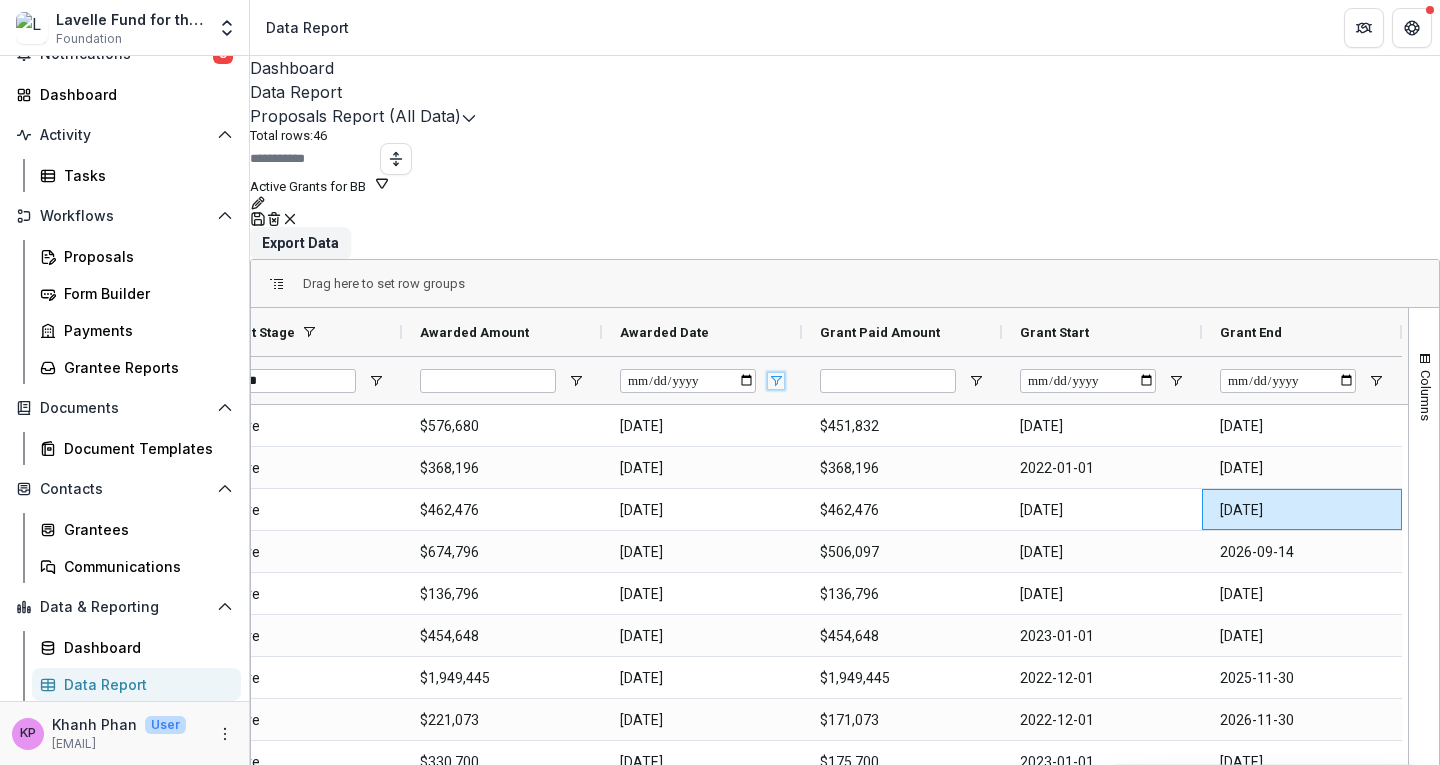 click at bounding box center [776, 381] 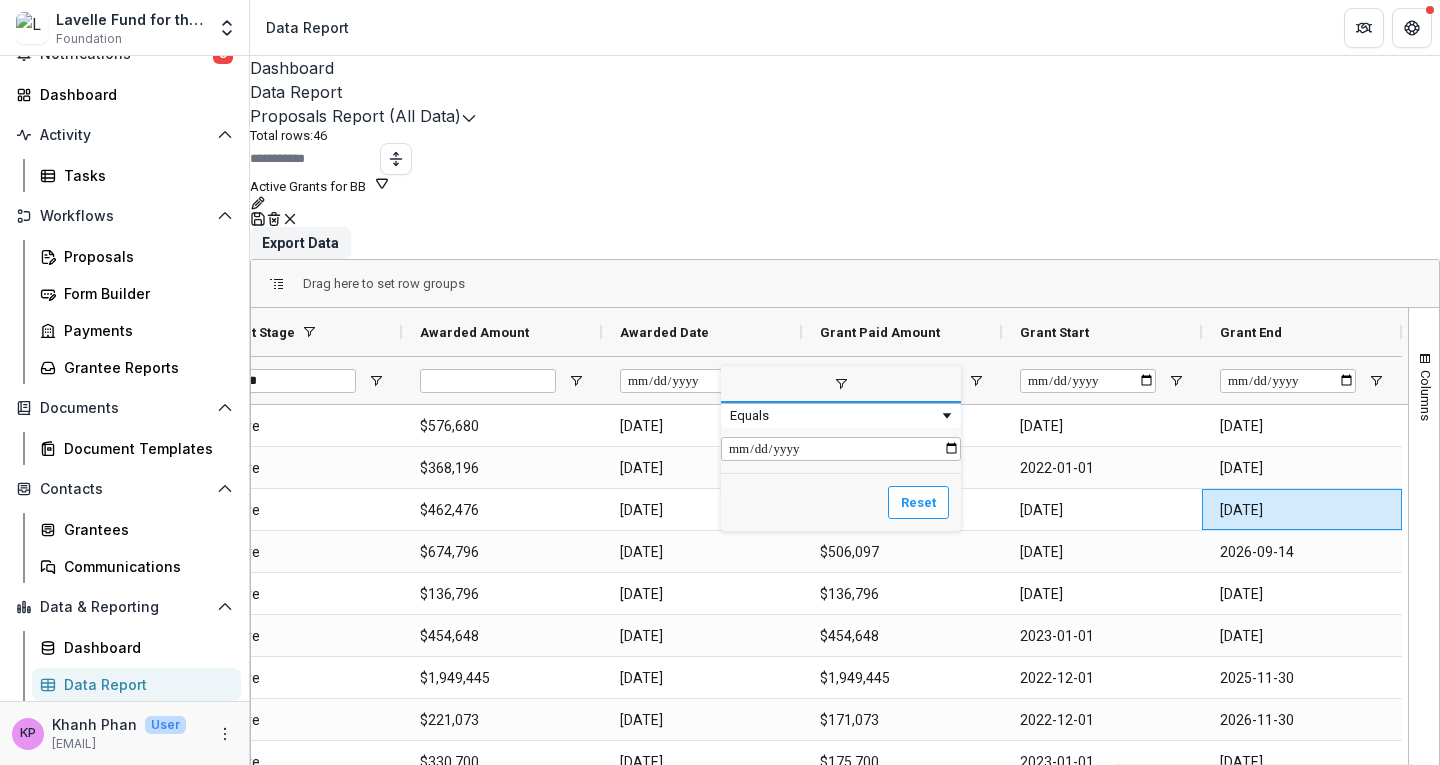 click at bounding box center [841, 449] 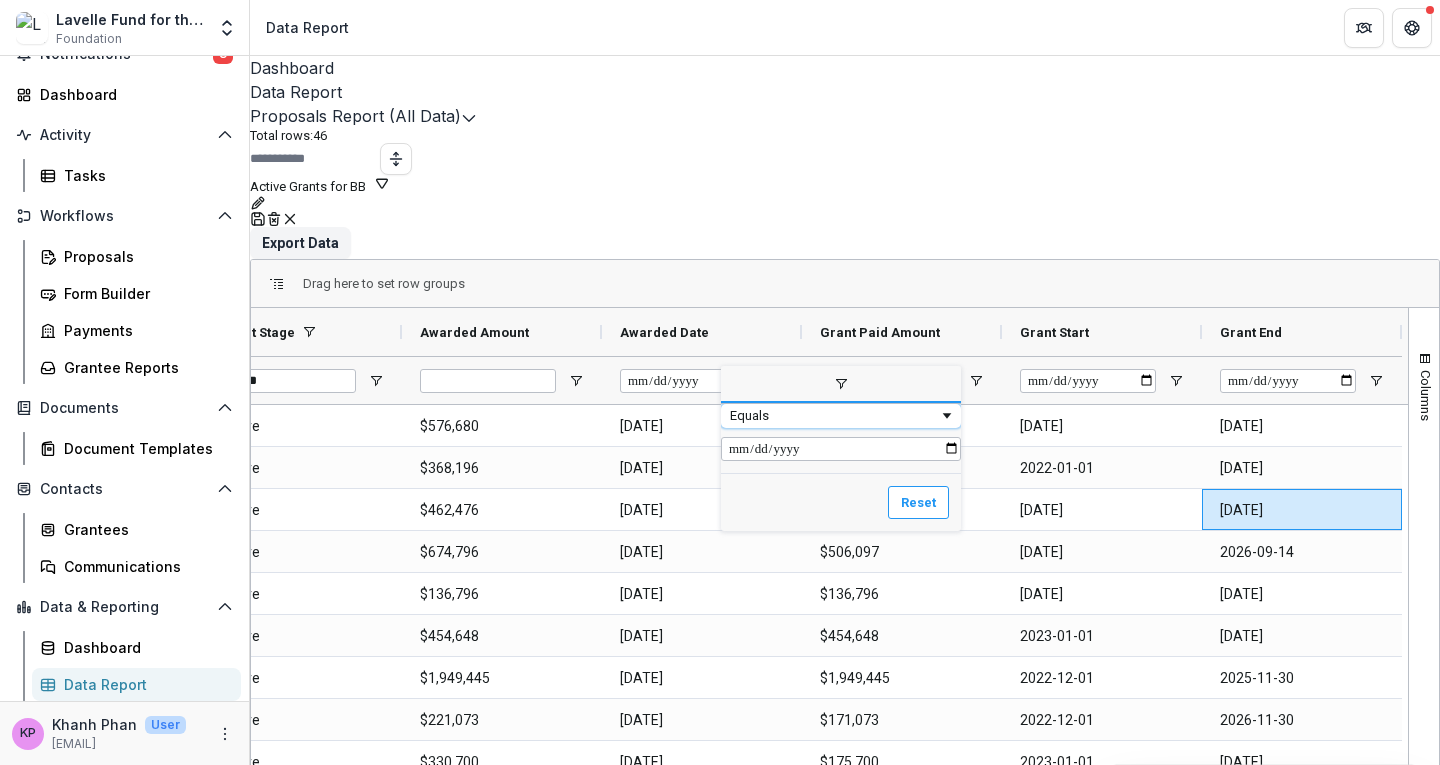 click at bounding box center (947, 416) 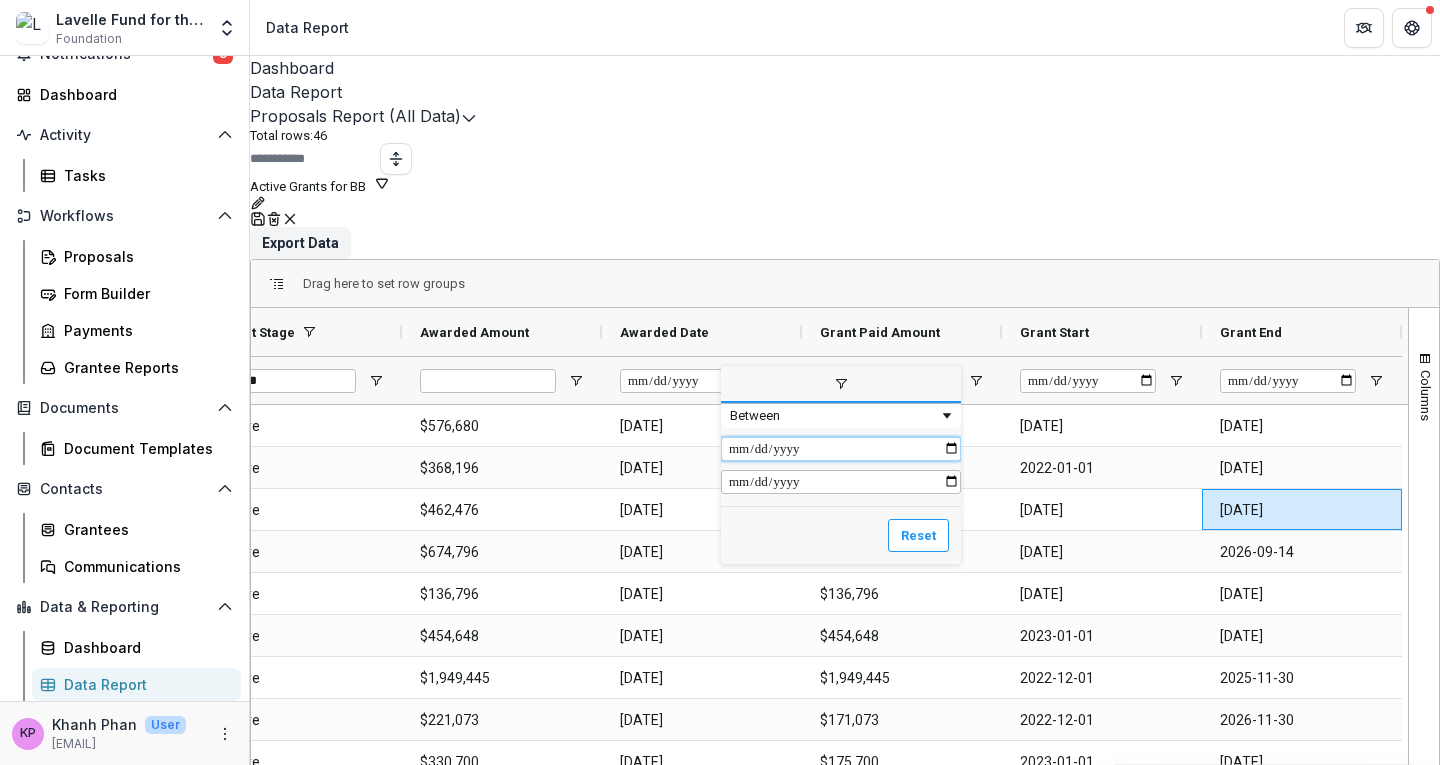 click at bounding box center [841, 449] 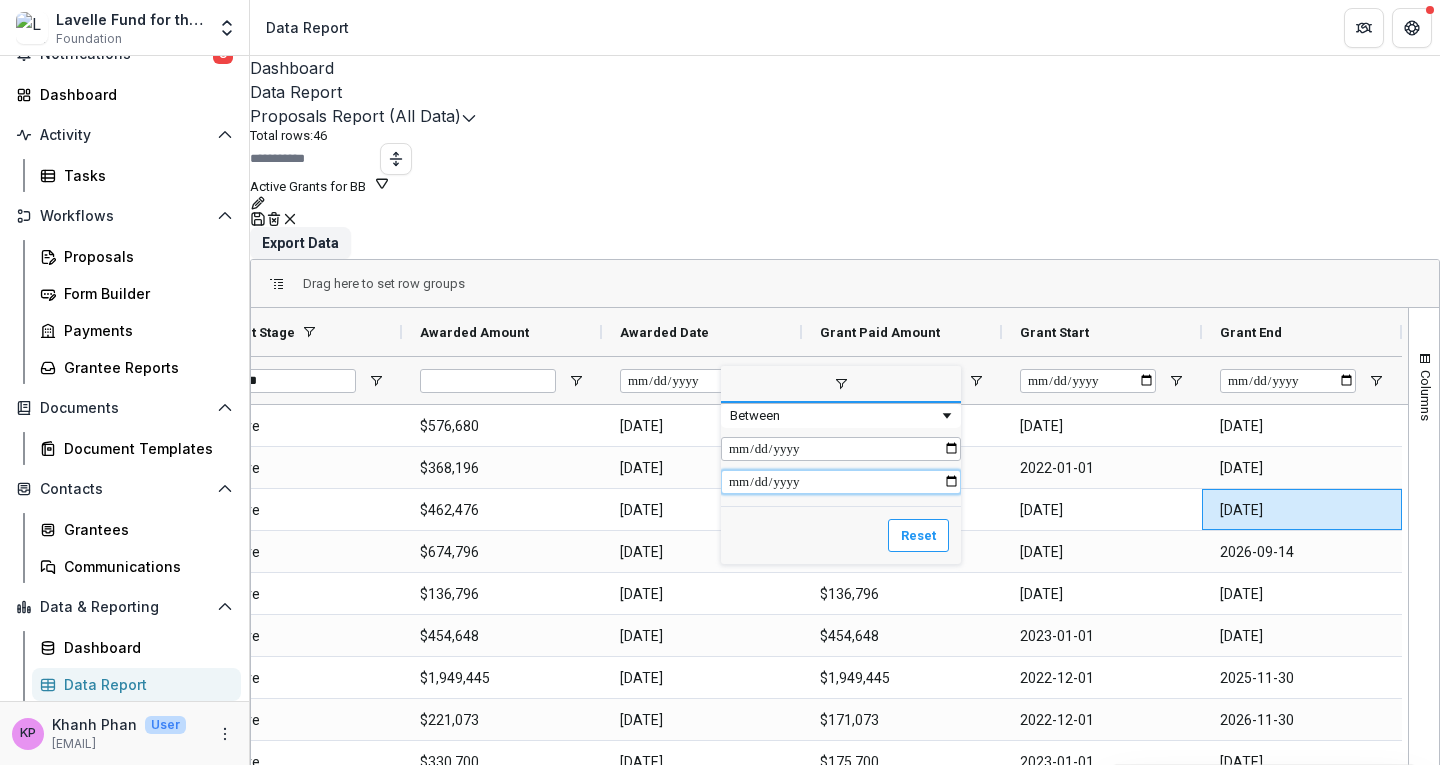 click at bounding box center [841, 482] 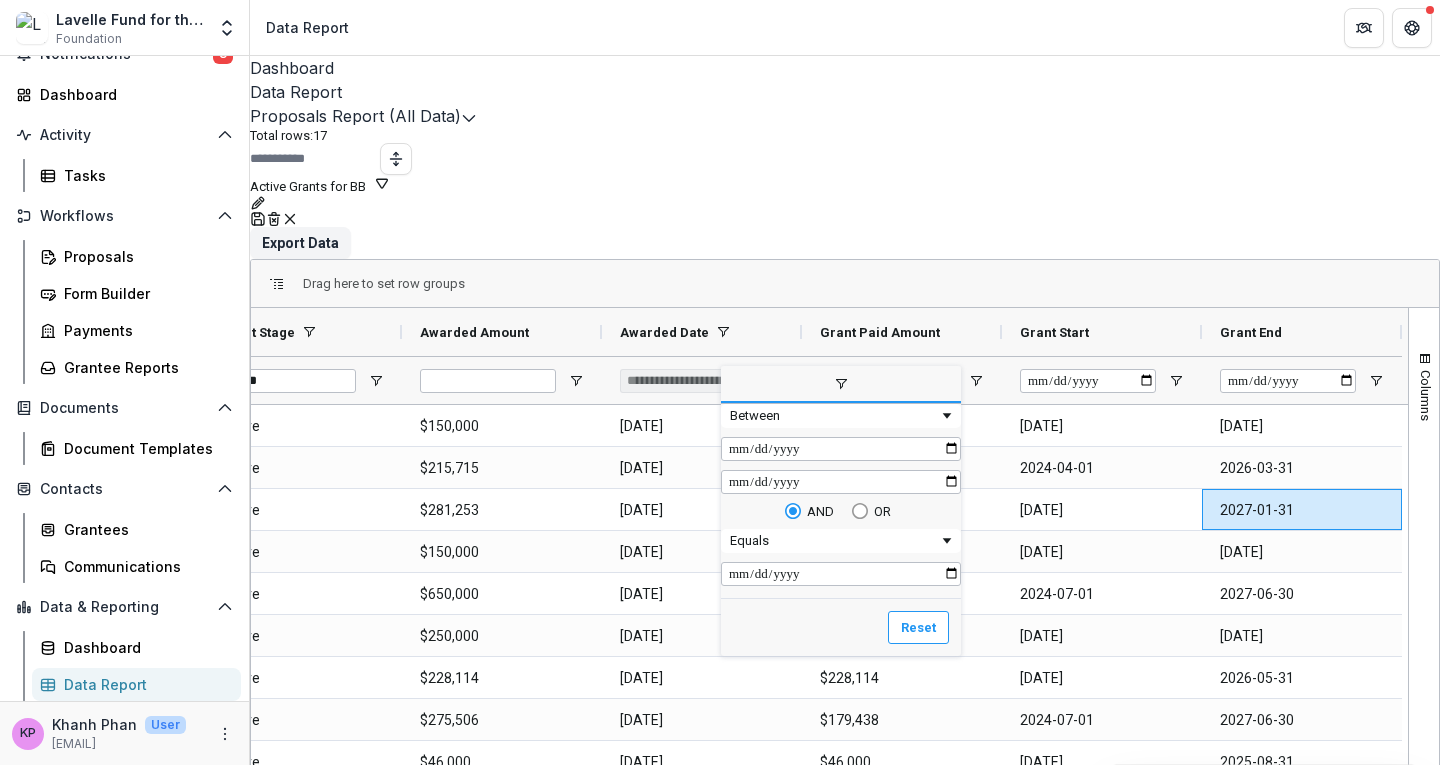 click on "Drag here to set row groups" at bounding box center [845, 284] 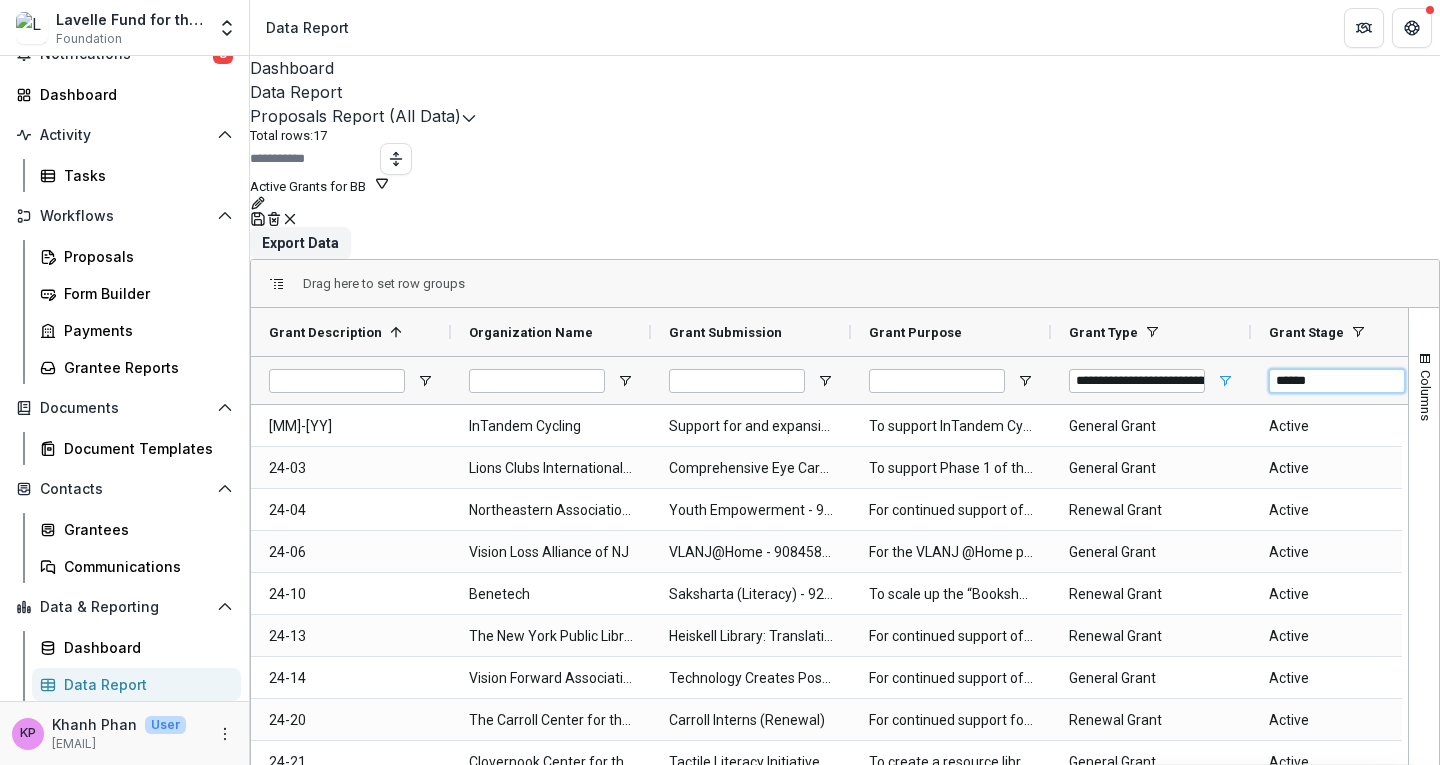 drag, startPoint x: 1329, startPoint y: 318, endPoint x: 1238, endPoint y: 323, distance: 91.13726 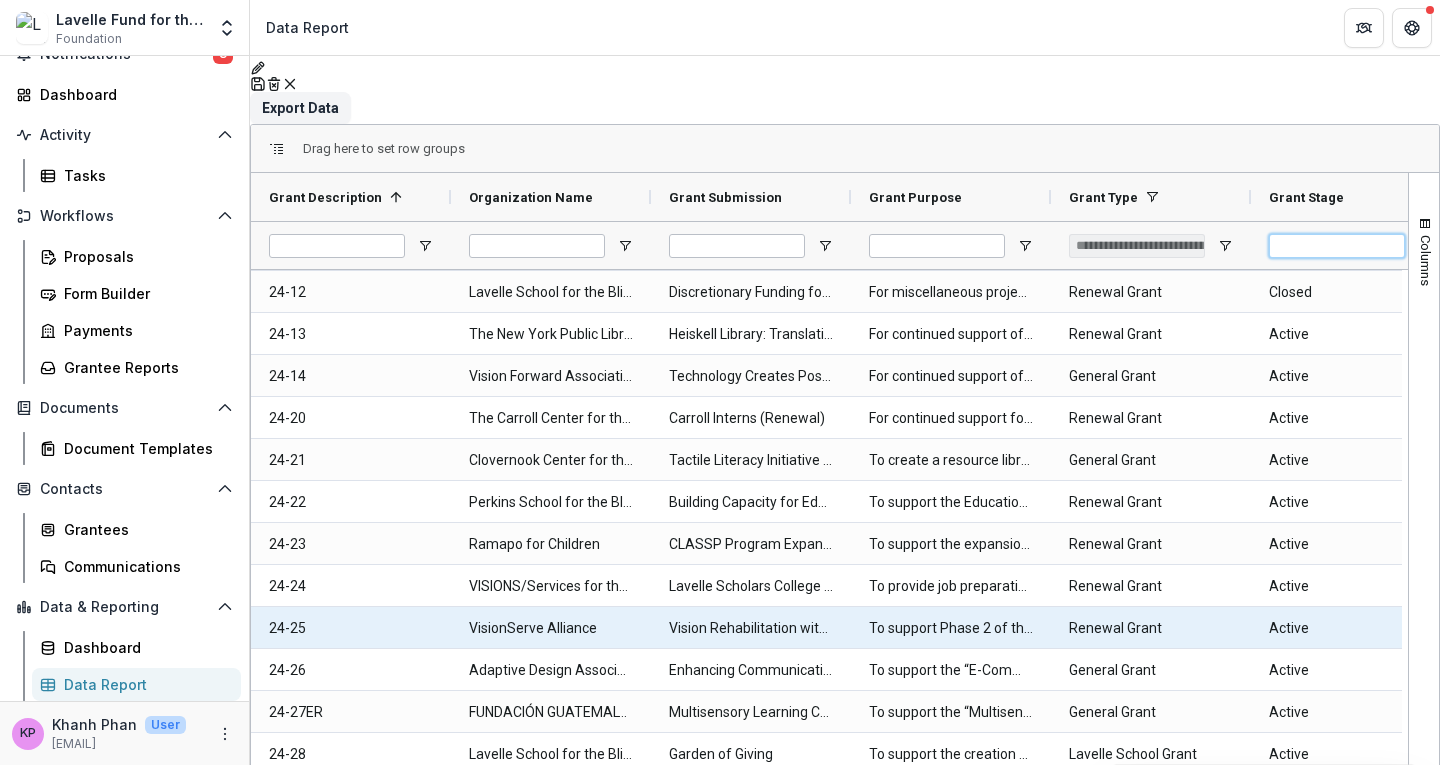 type 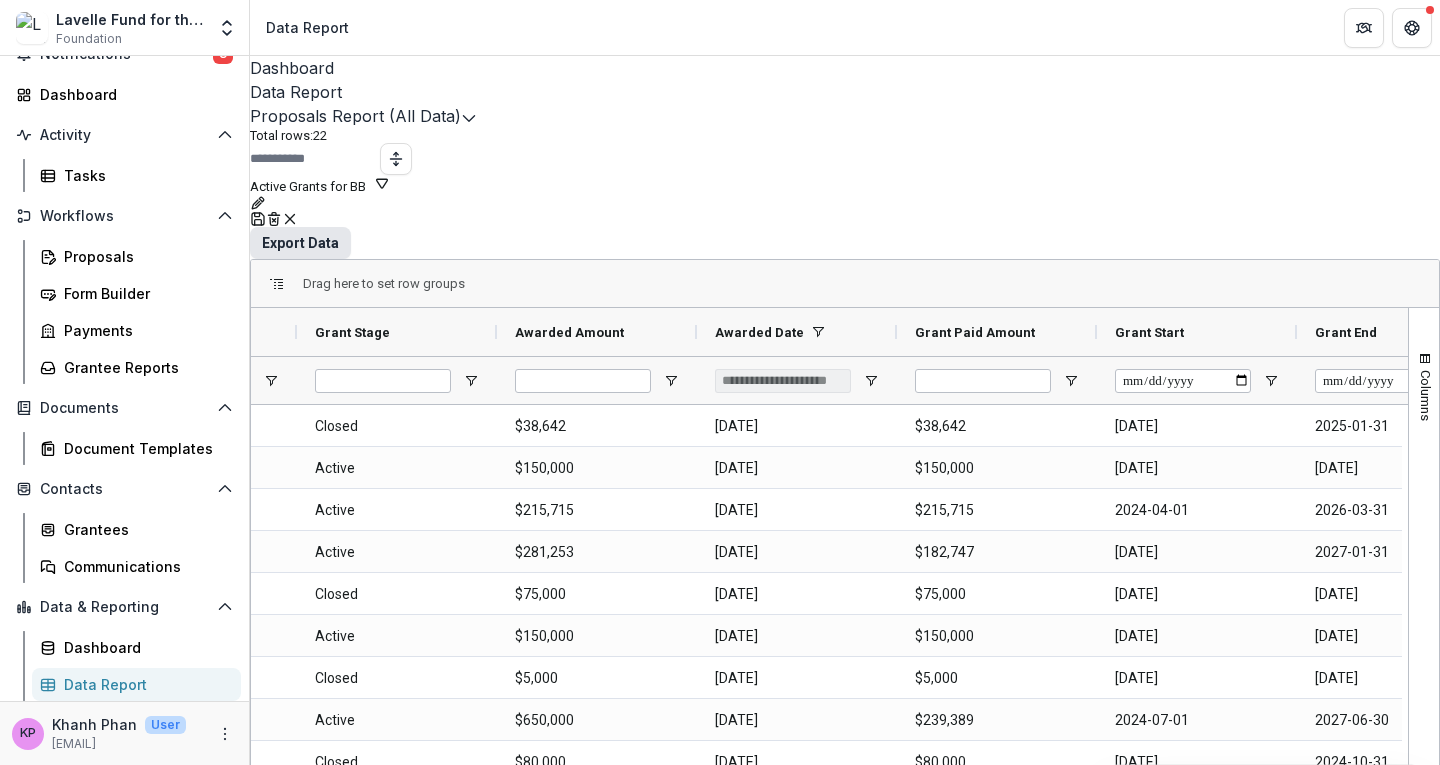click on "Export Data" at bounding box center (300, 243) 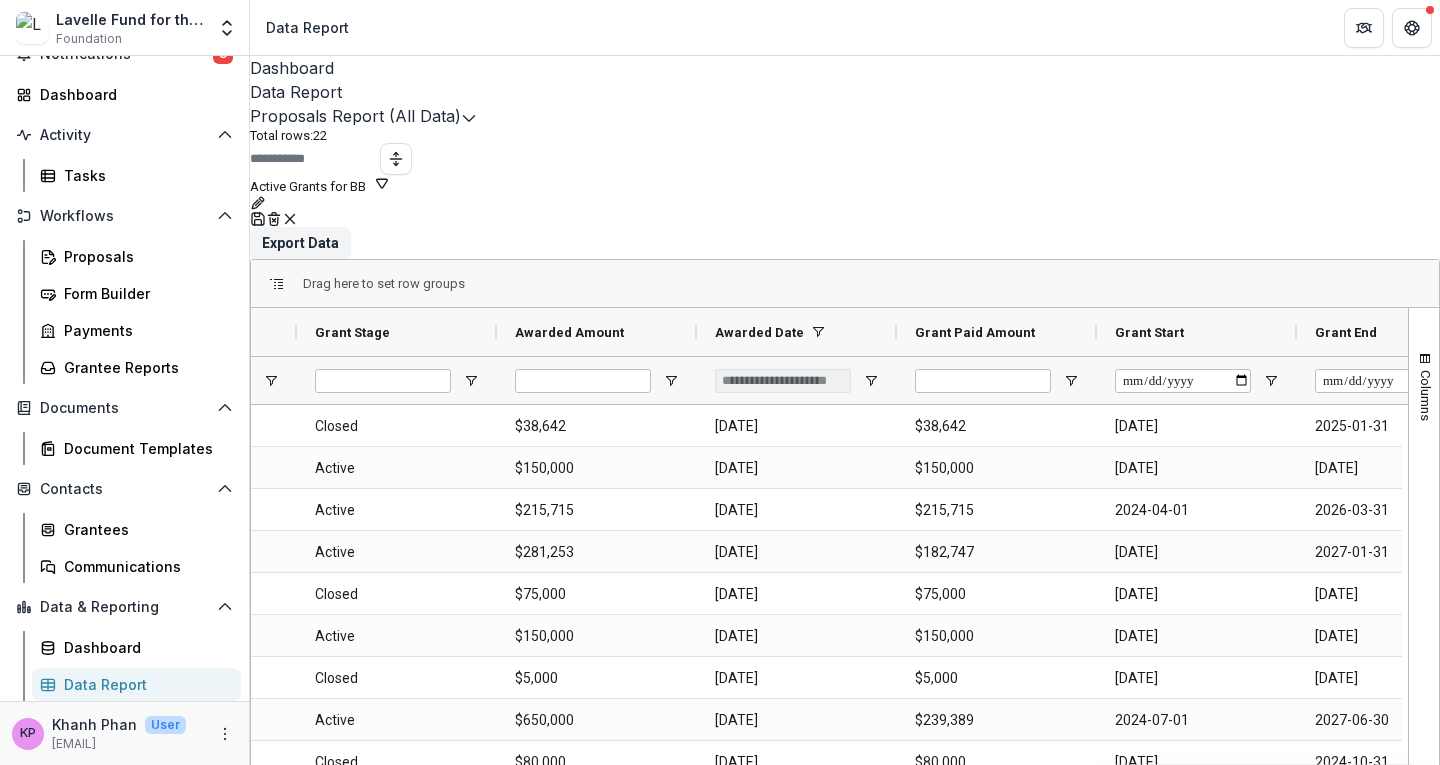 click 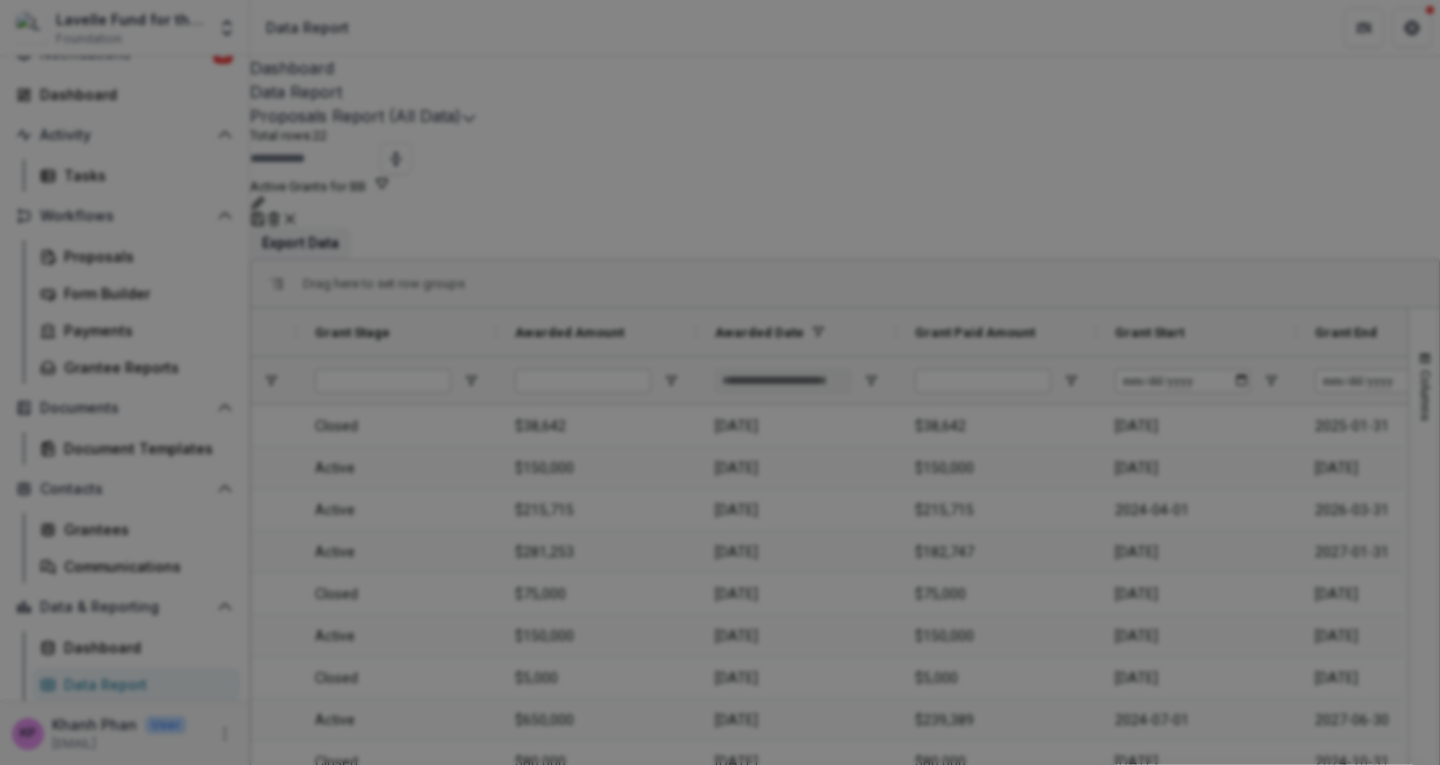 click on "Payments Report" at bounding box center (96, 1444) 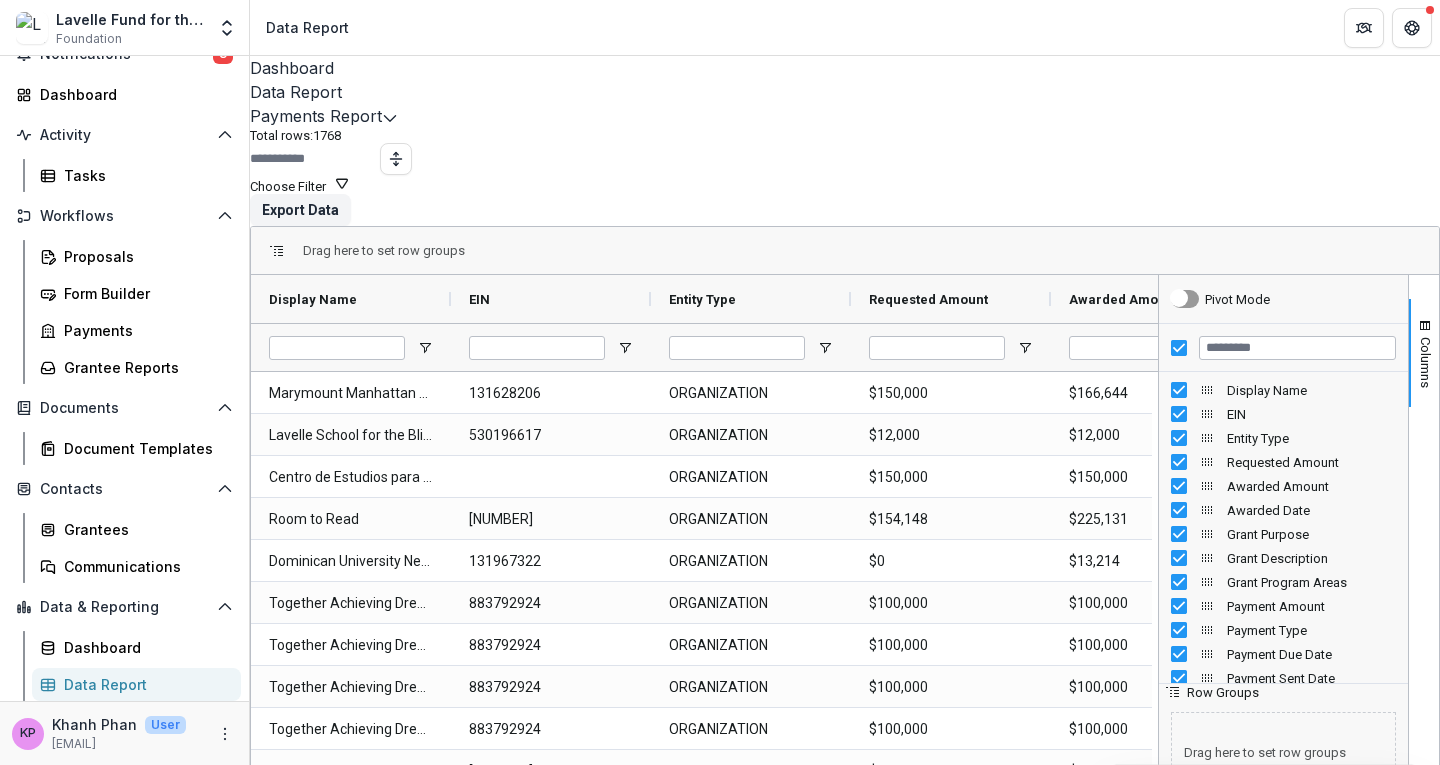 click at bounding box center (315, 159) 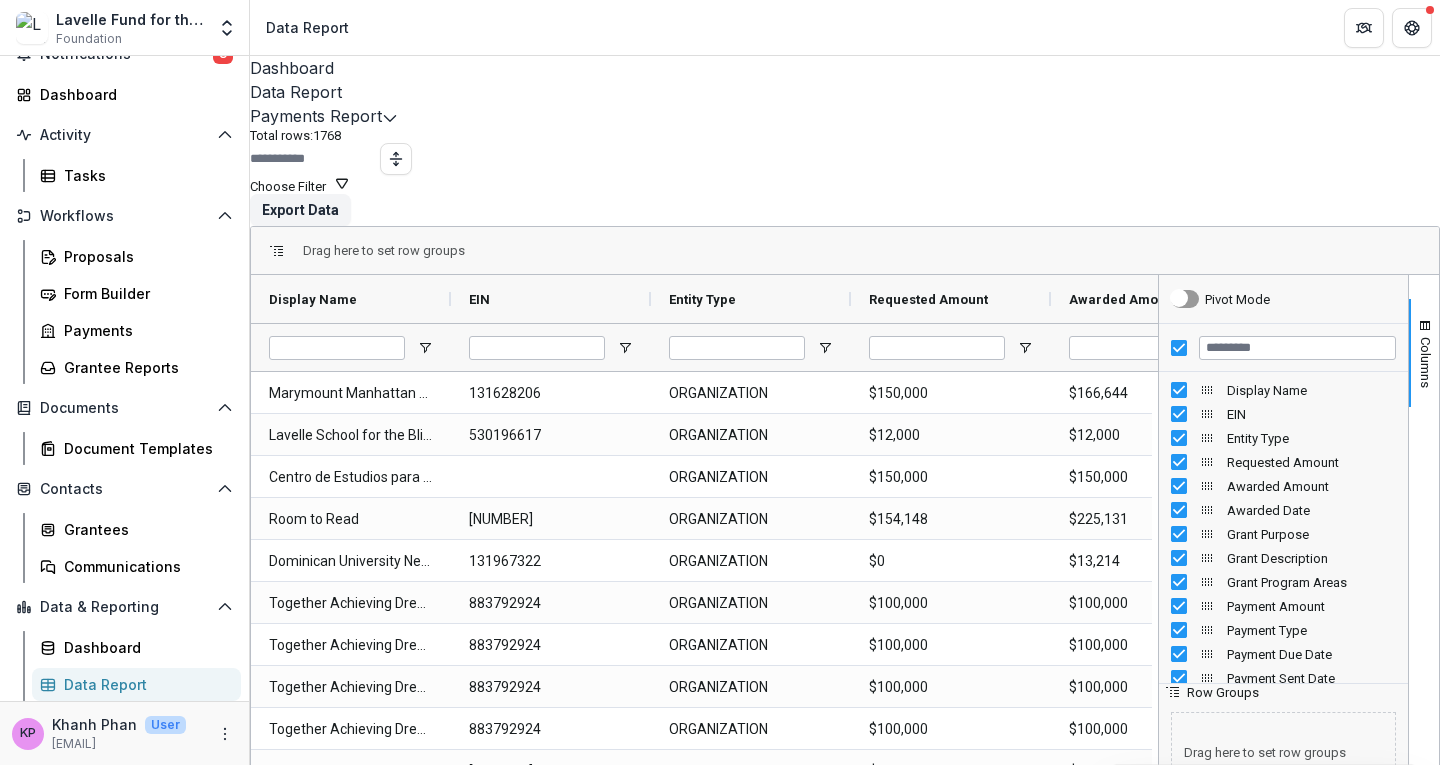 click on "Team Filters" at bounding box center [-2123, 3763] 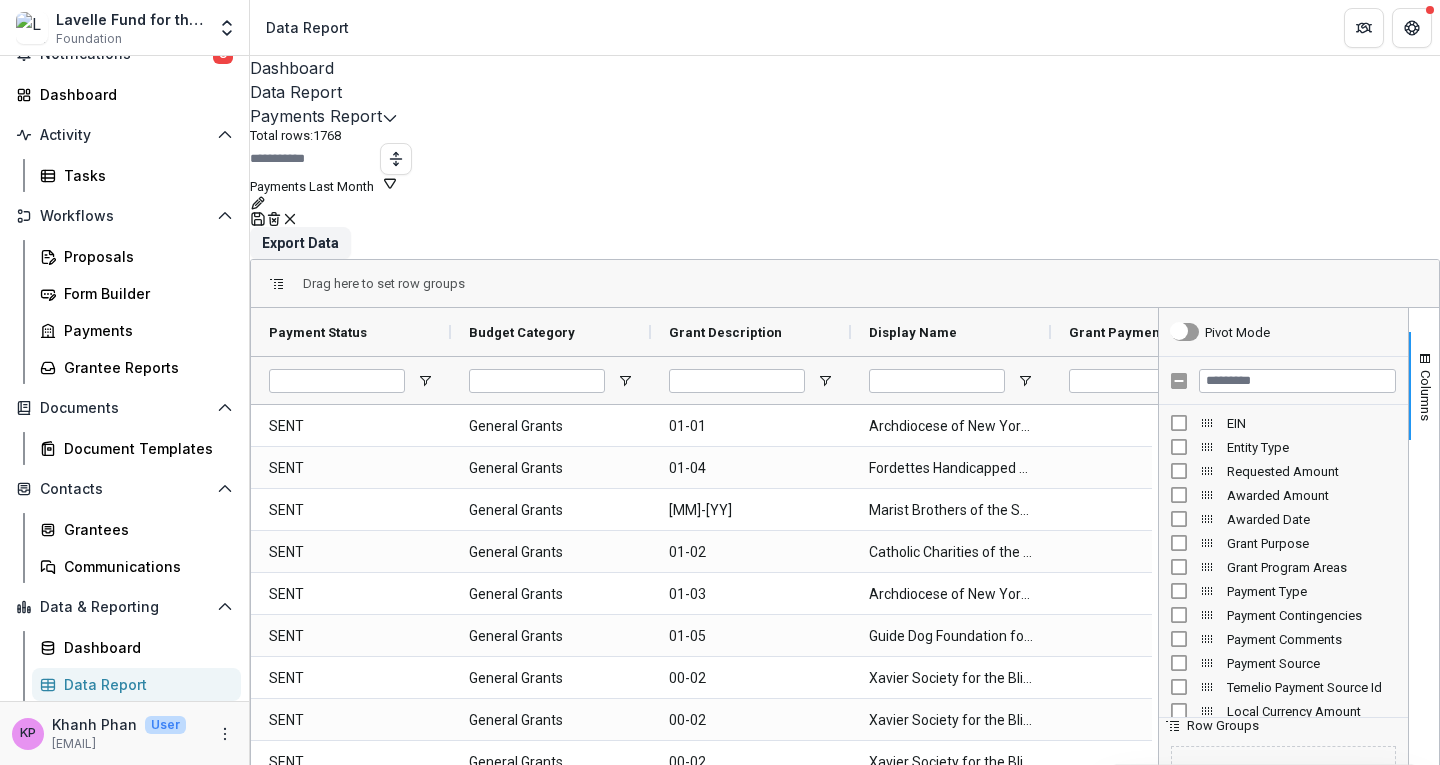 click on "Drag here to set row groups" at bounding box center [845, 284] 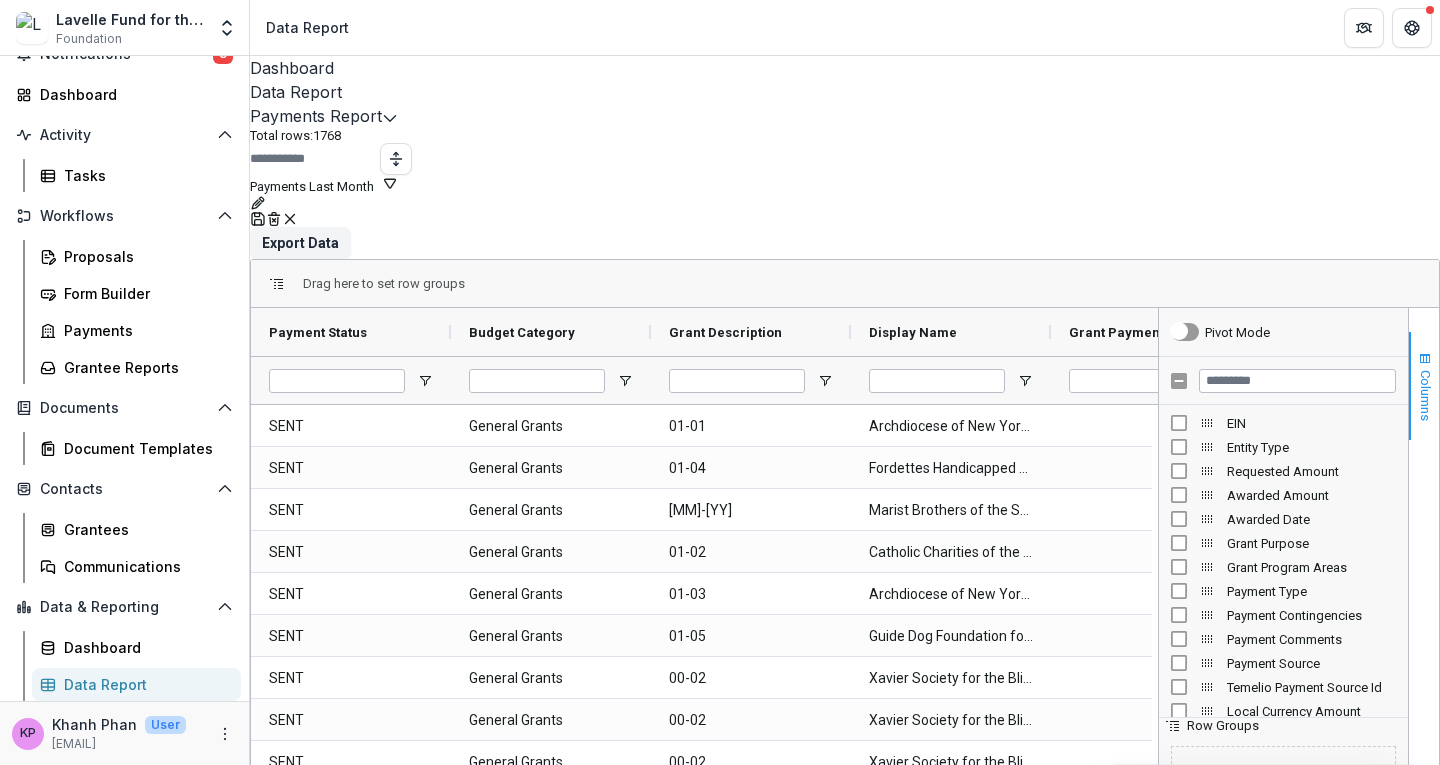 click on "Columns" at bounding box center (1425, 395) 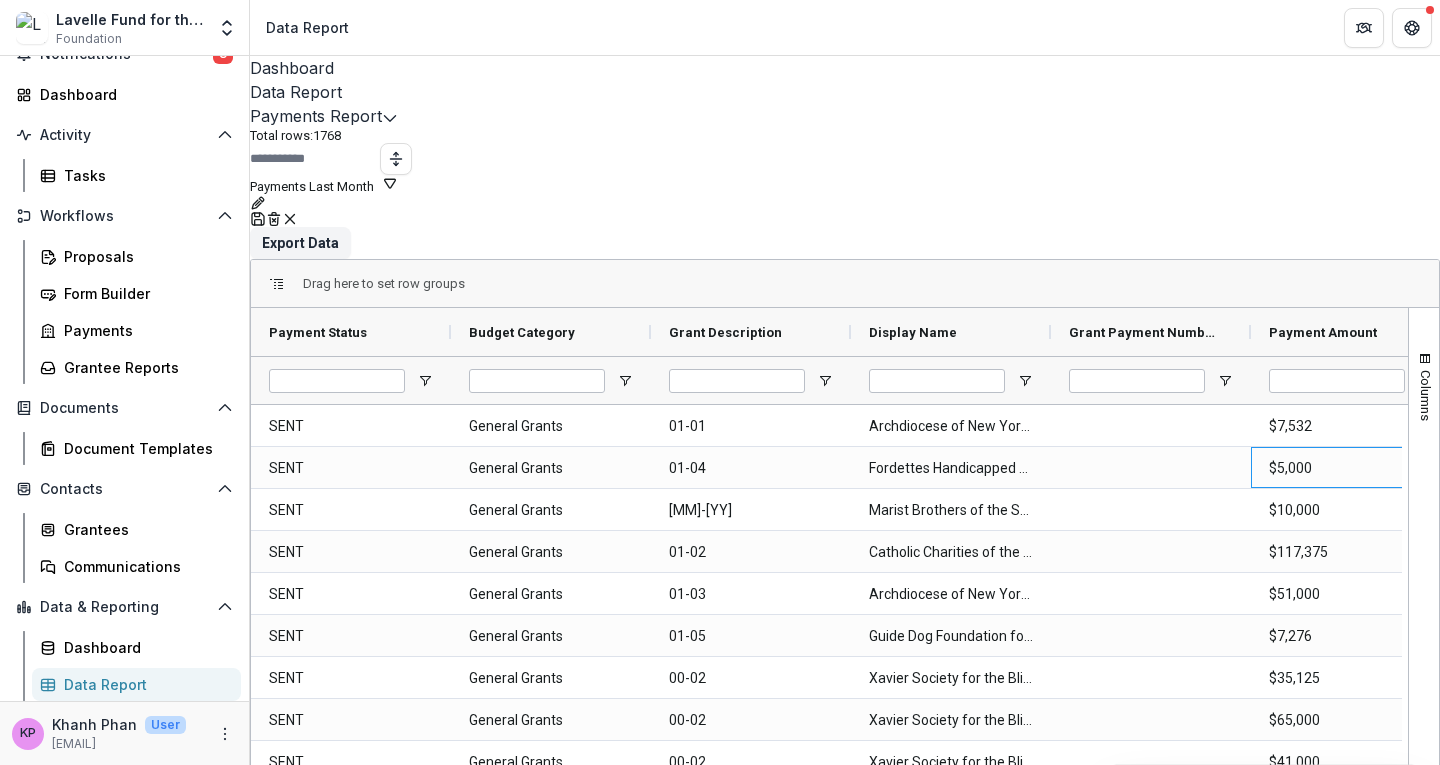 scroll, scrollTop: 0, scrollLeft: 4, axis: horizontal 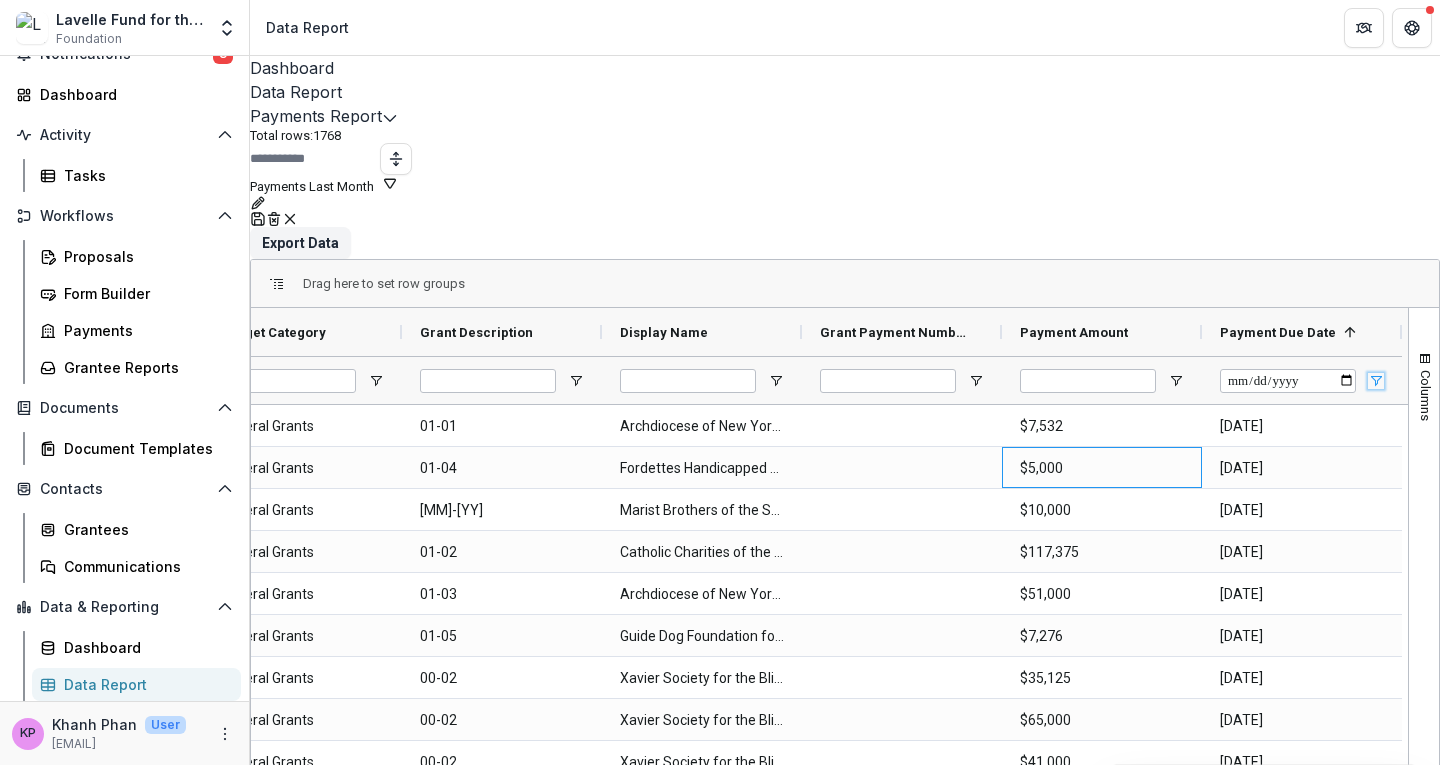 click at bounding box center (1376, 381) 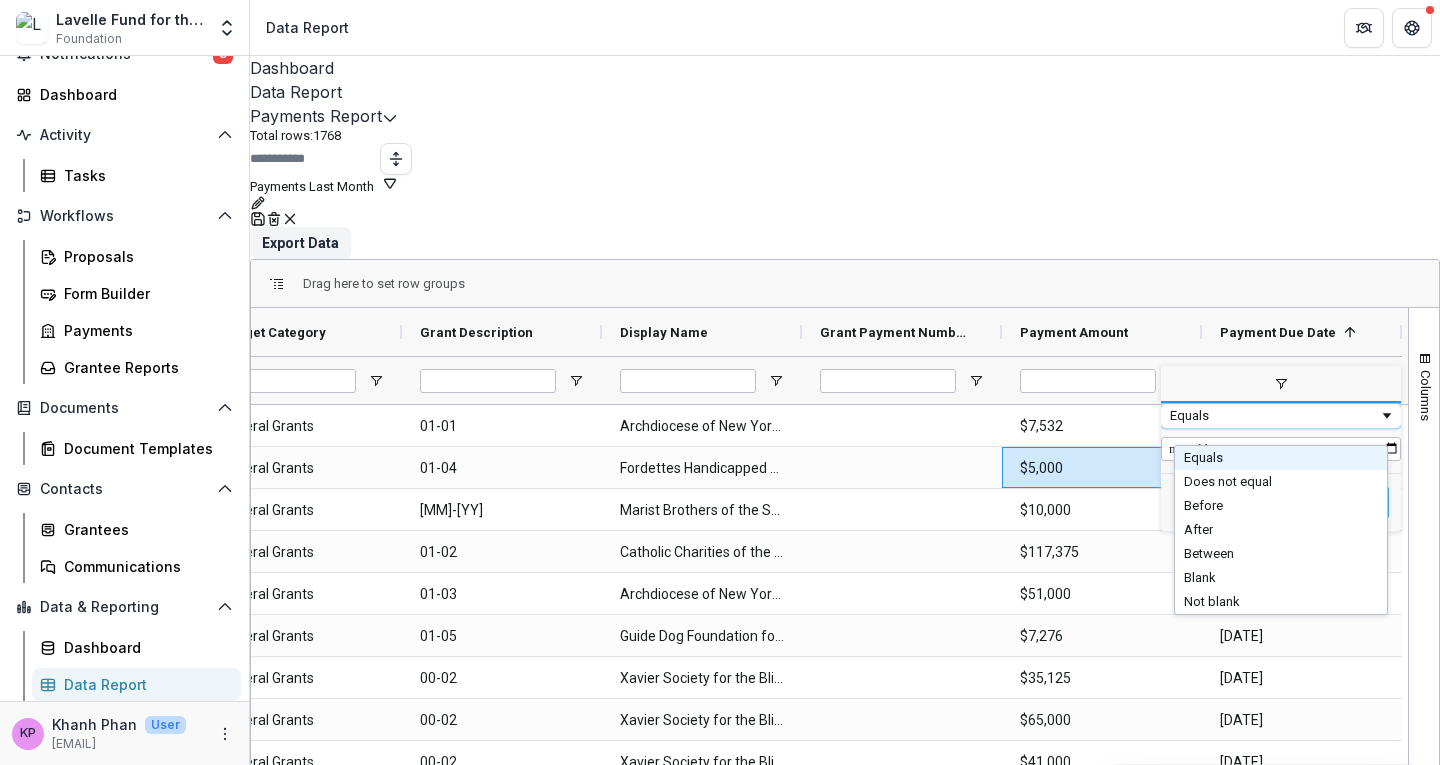 click at bounding box center [1387, 416] 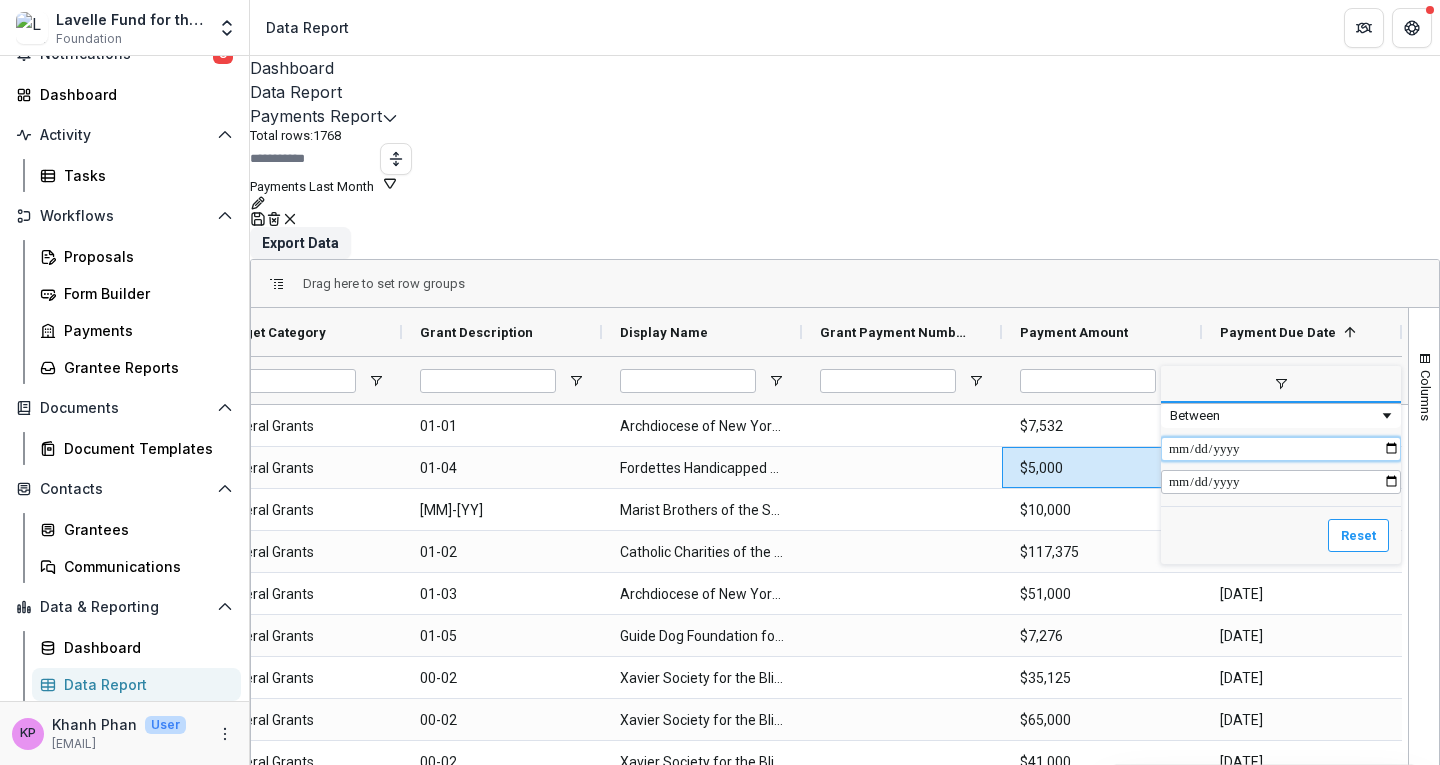 click at bounding box center (1281, 449) 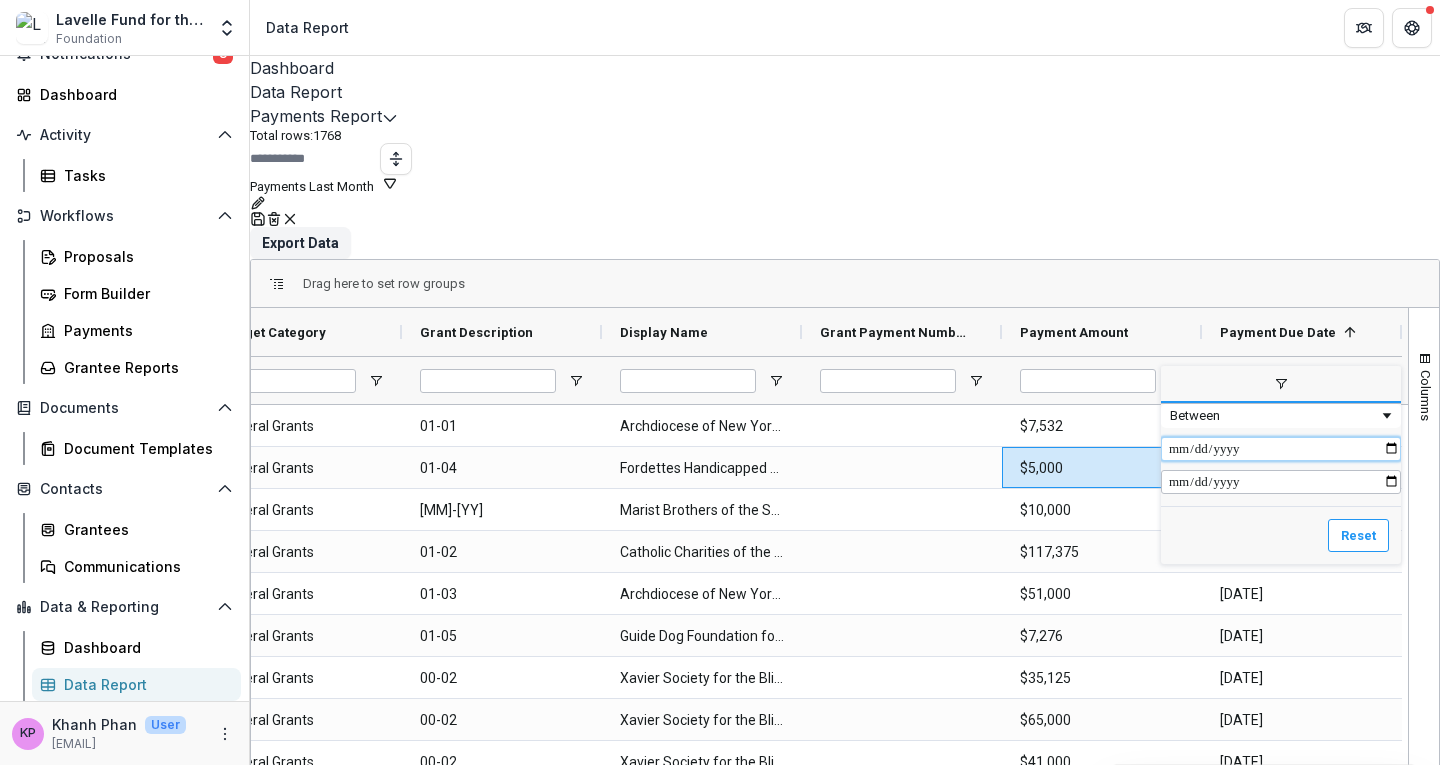 type on "**********" 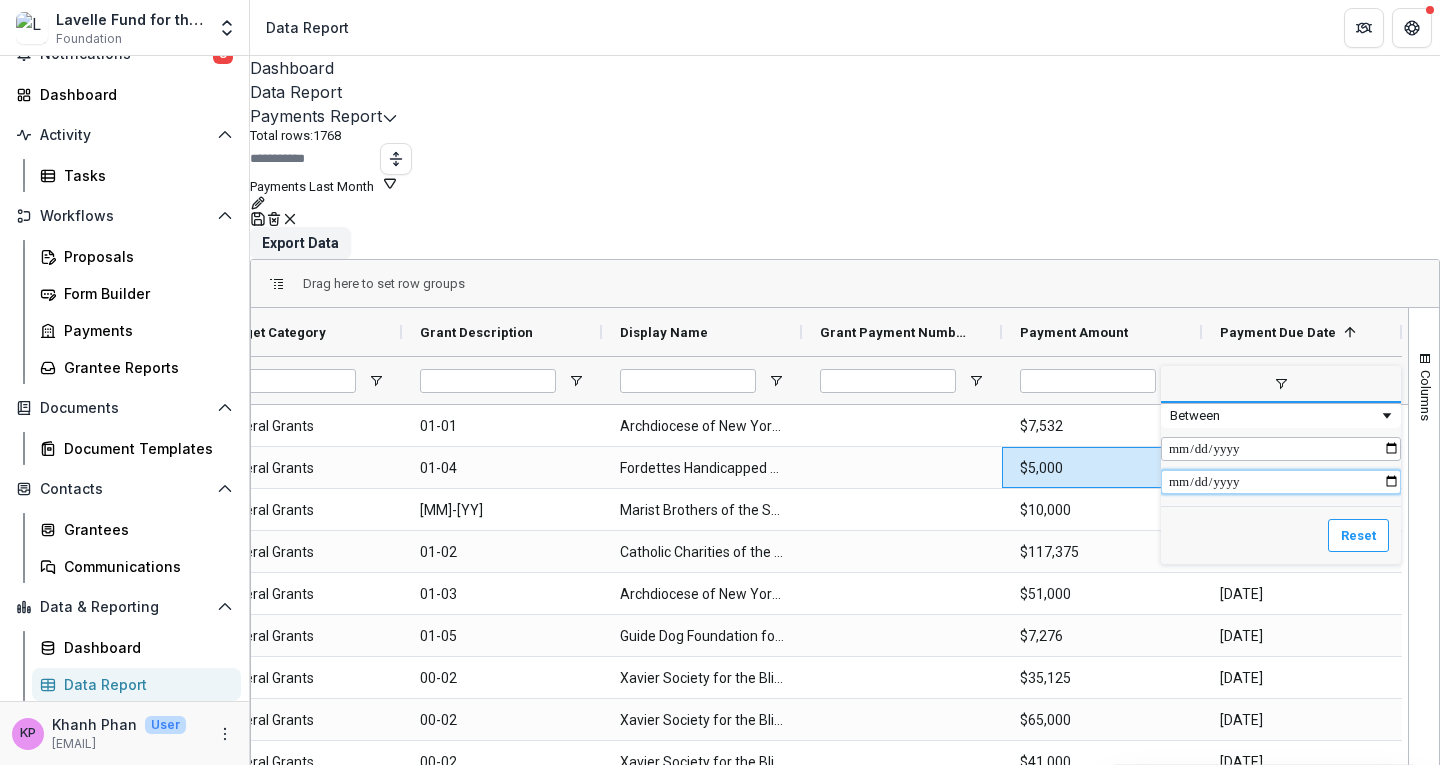 click at bounding box center (1281, 482) 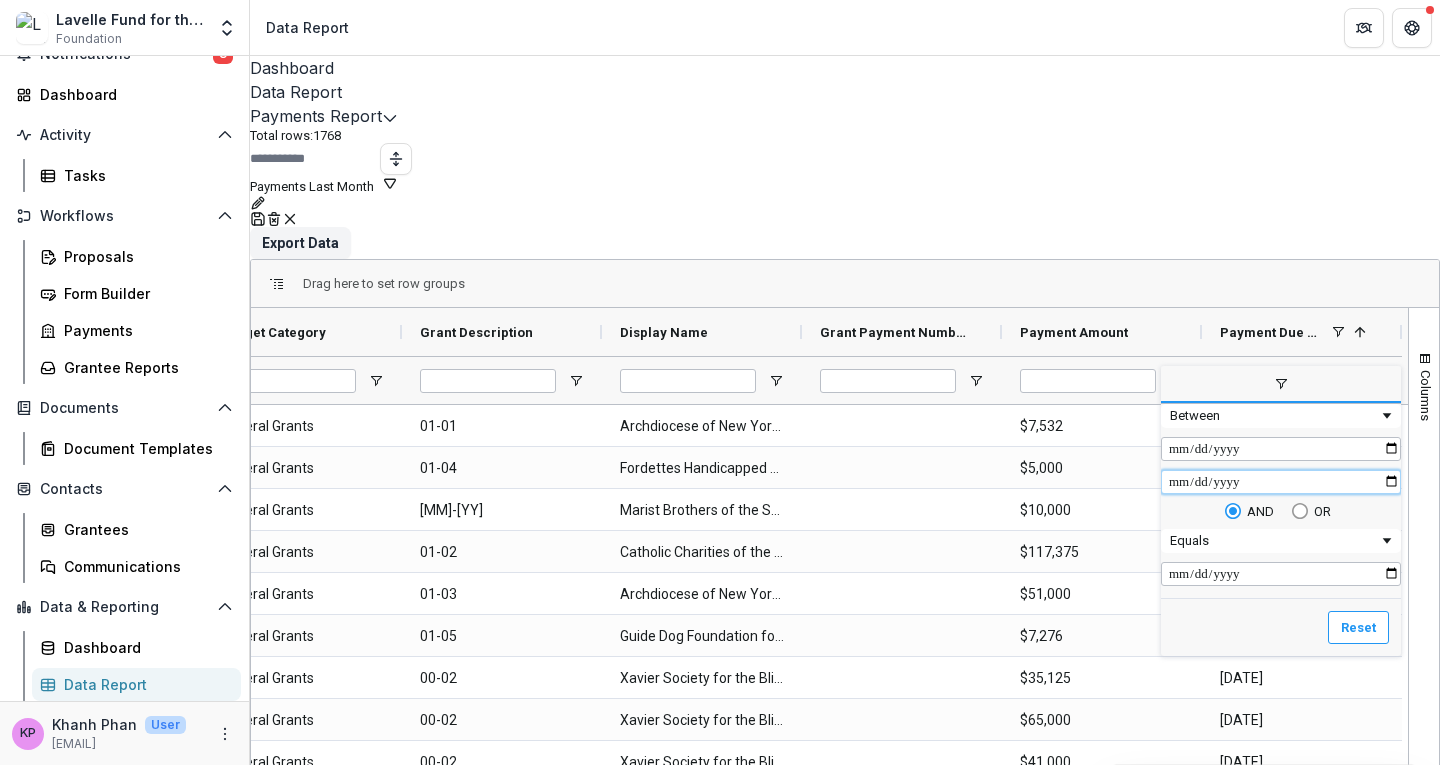 type on "**********" 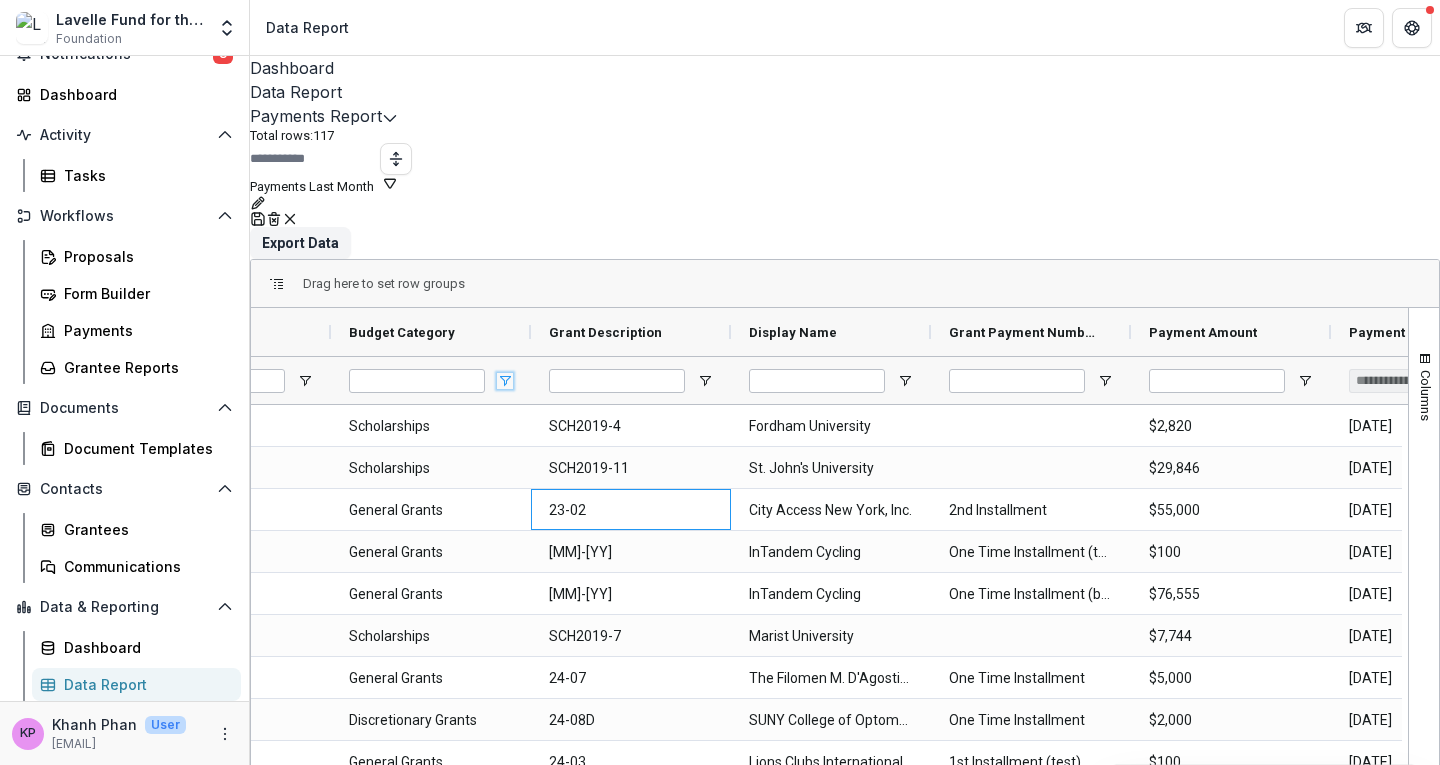 click at bounding box center (505, 381) 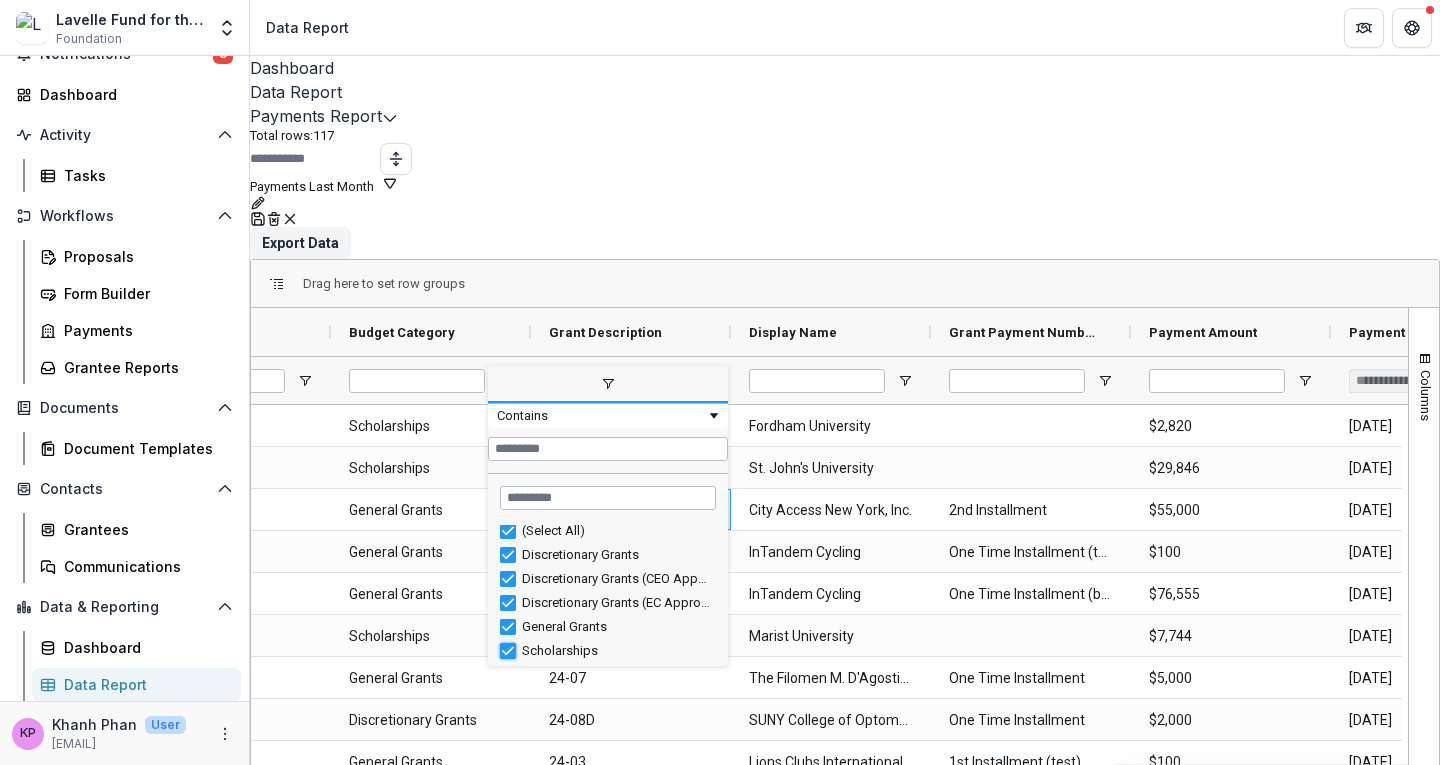 type on "**********" 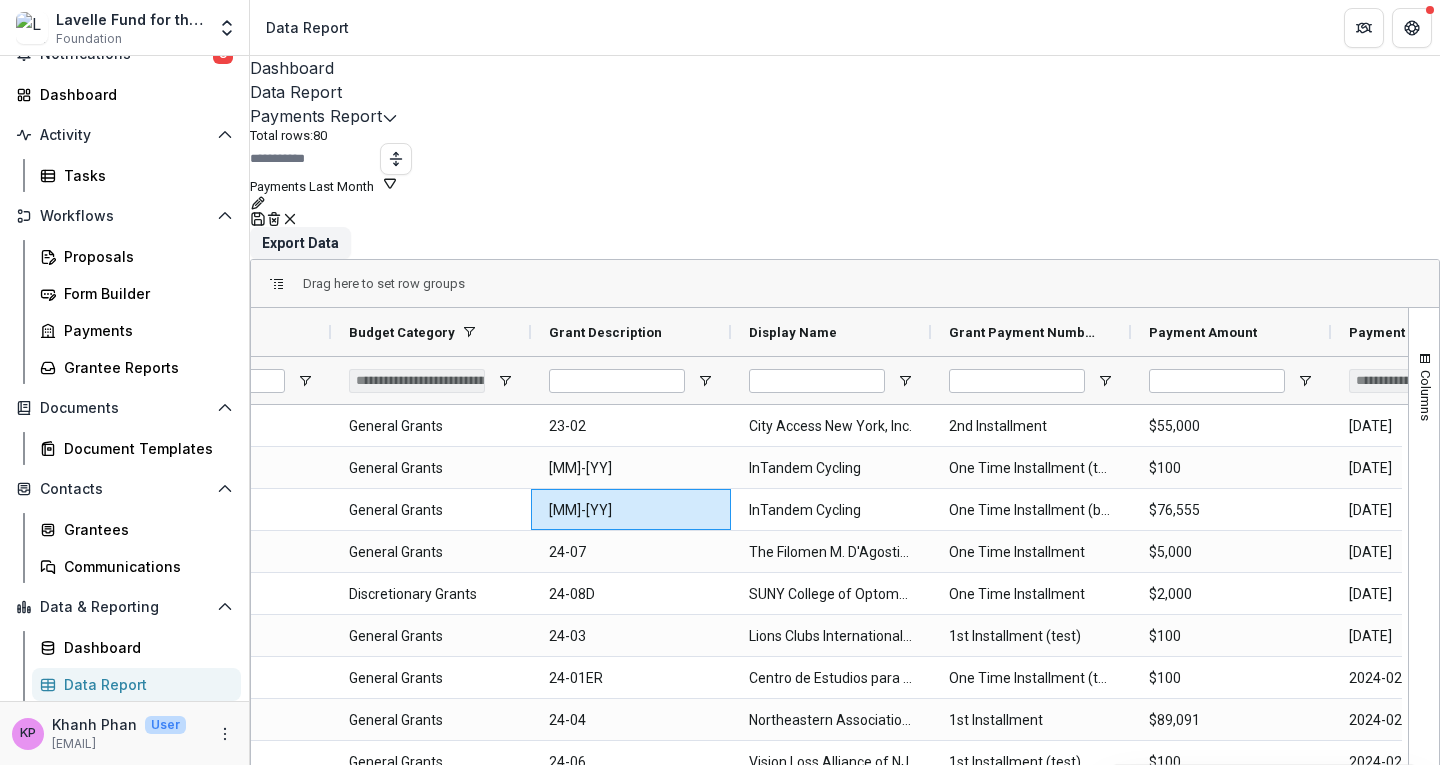 click on "Drag here to set row groups" at bounding box center (845, 284) 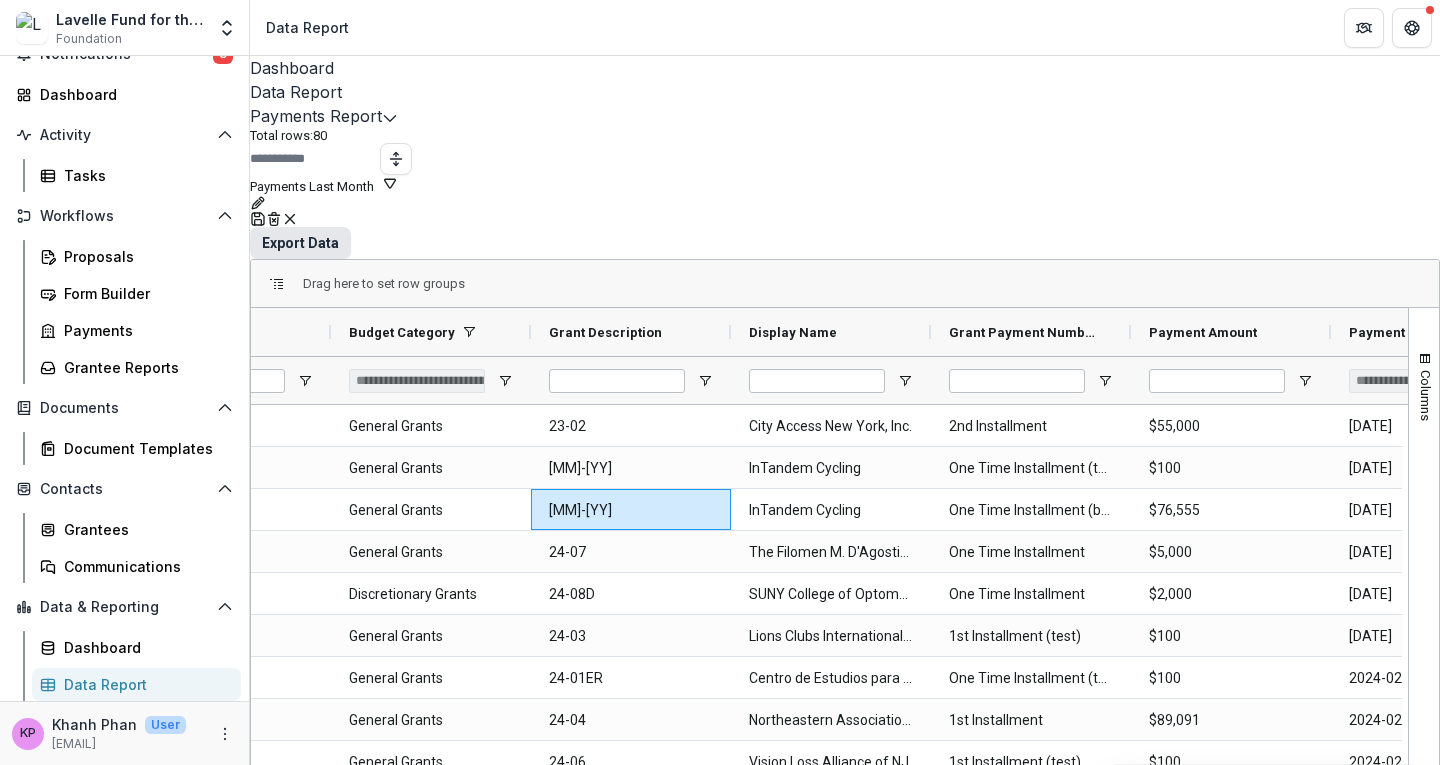 click on "Export Data" at bounding box center (300, 243) 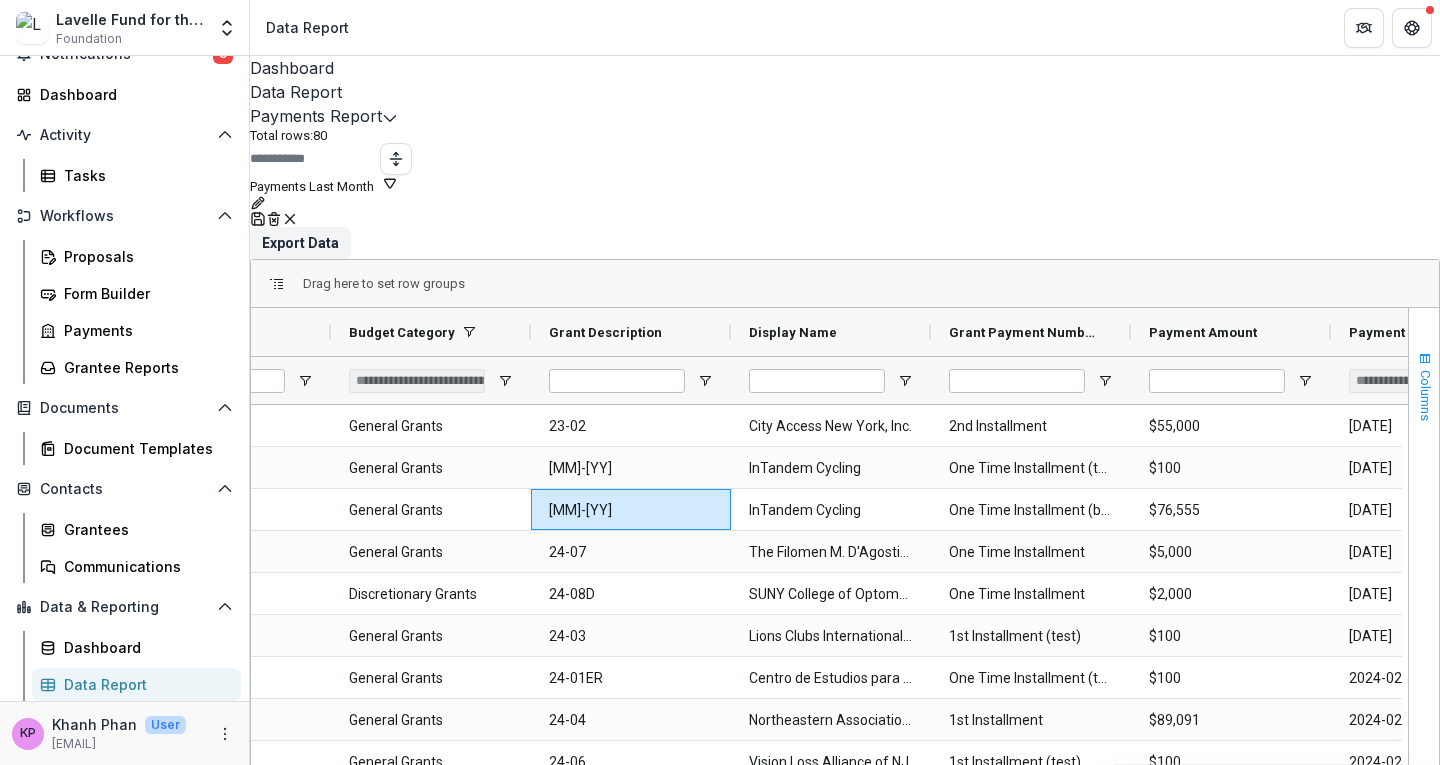click on "Columns" at bounding box center (1425, 395) 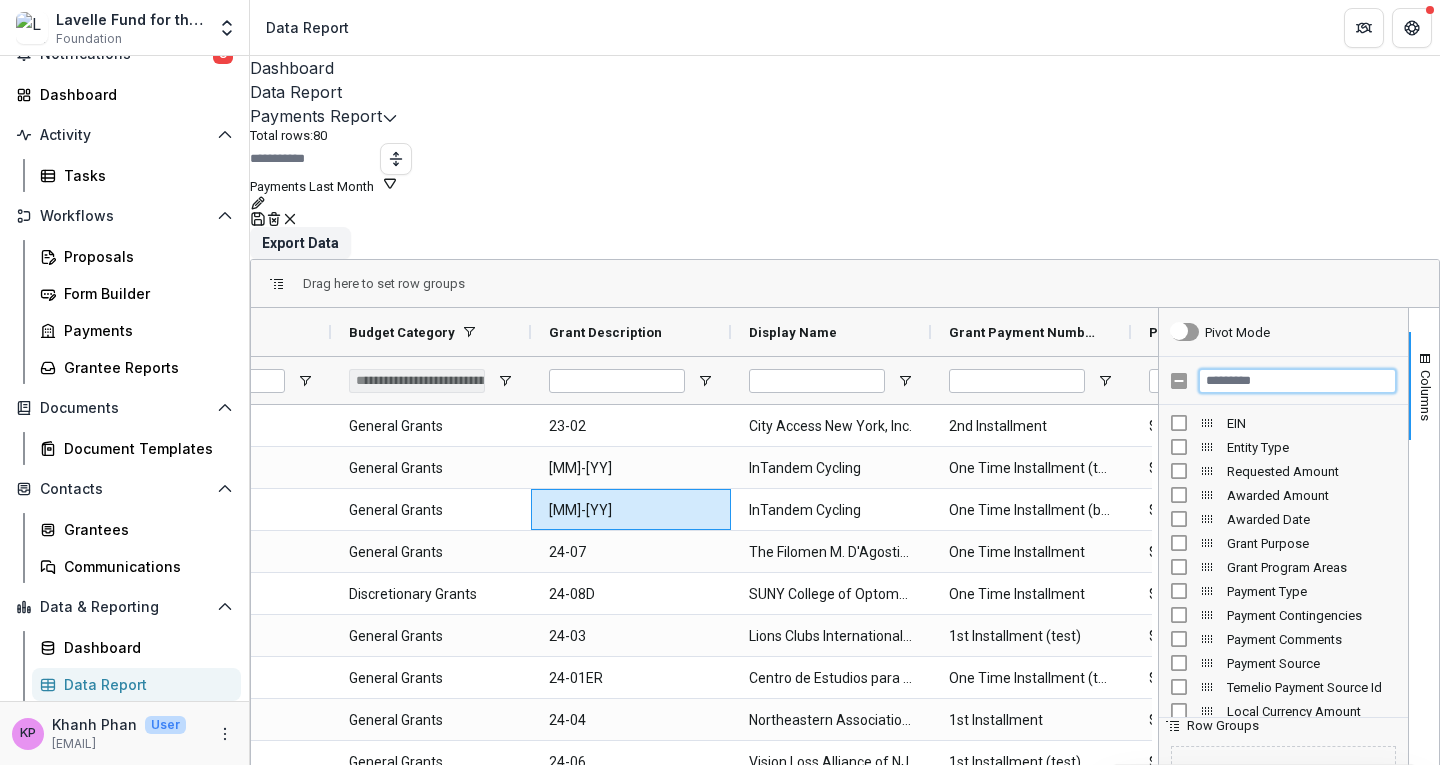 click at bounding box center [1297, 381] 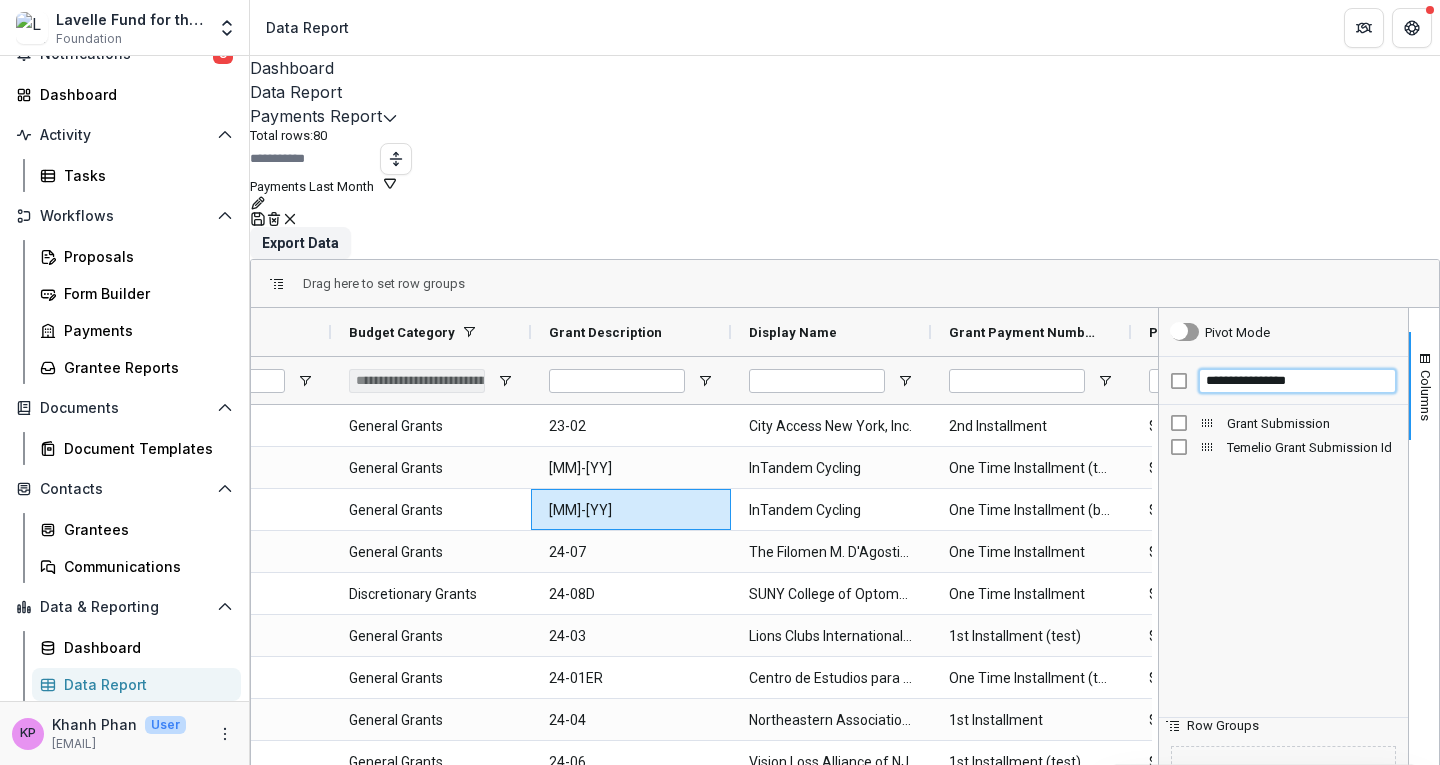 type on "**********" 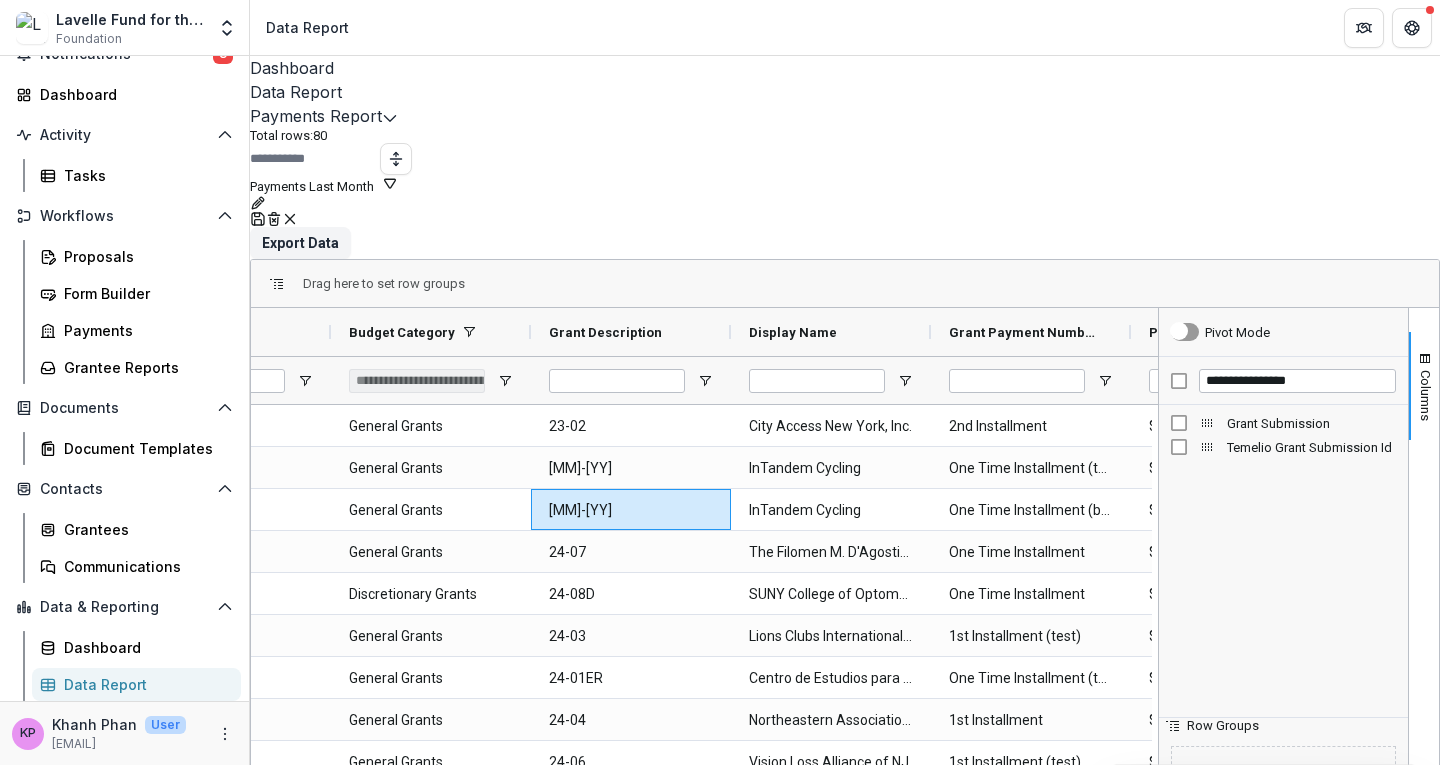 click on "Grant Submission" at bounding box center (1283, 423) 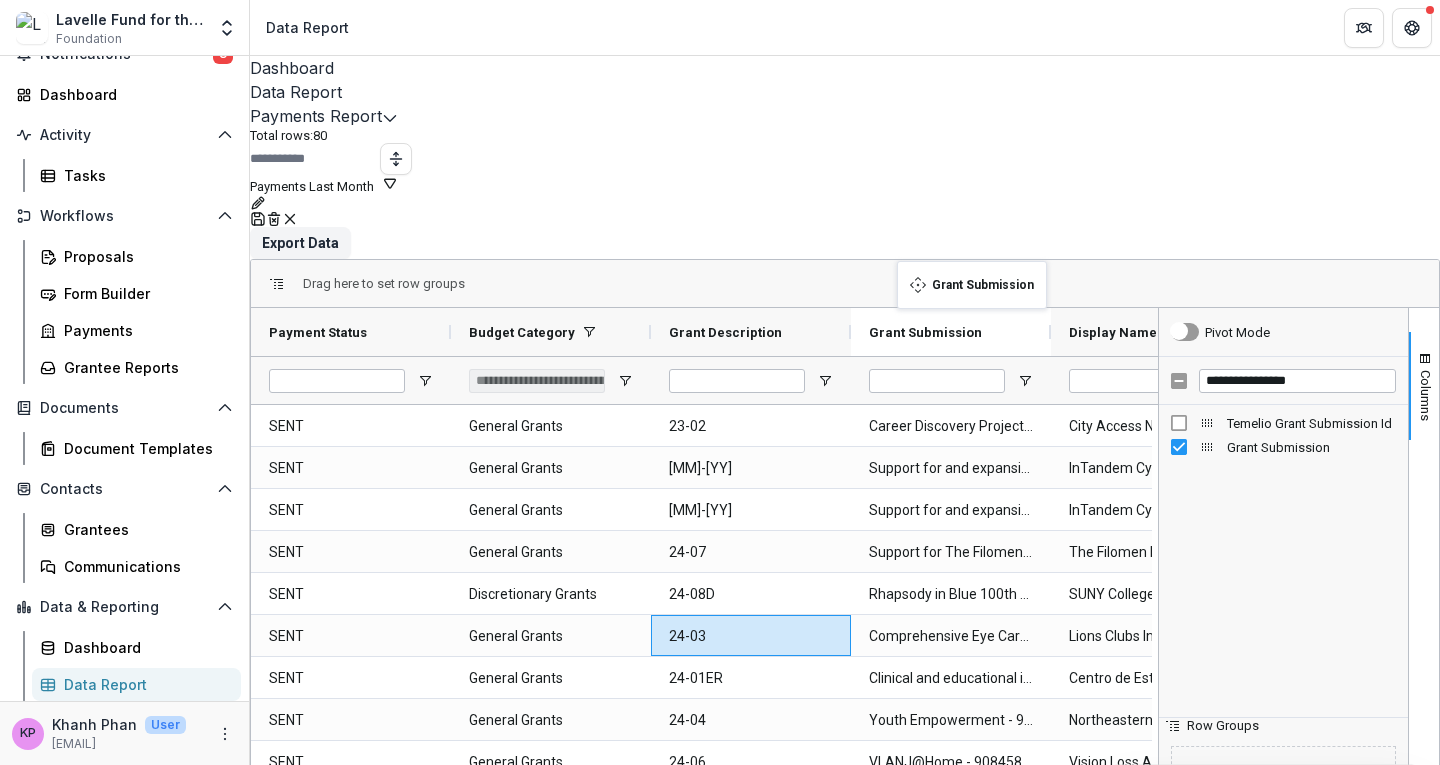 drag, startPoint x: 417, startPoint y: 275, endPoint x: 907, endPoint y: 273, distance: 490.0041 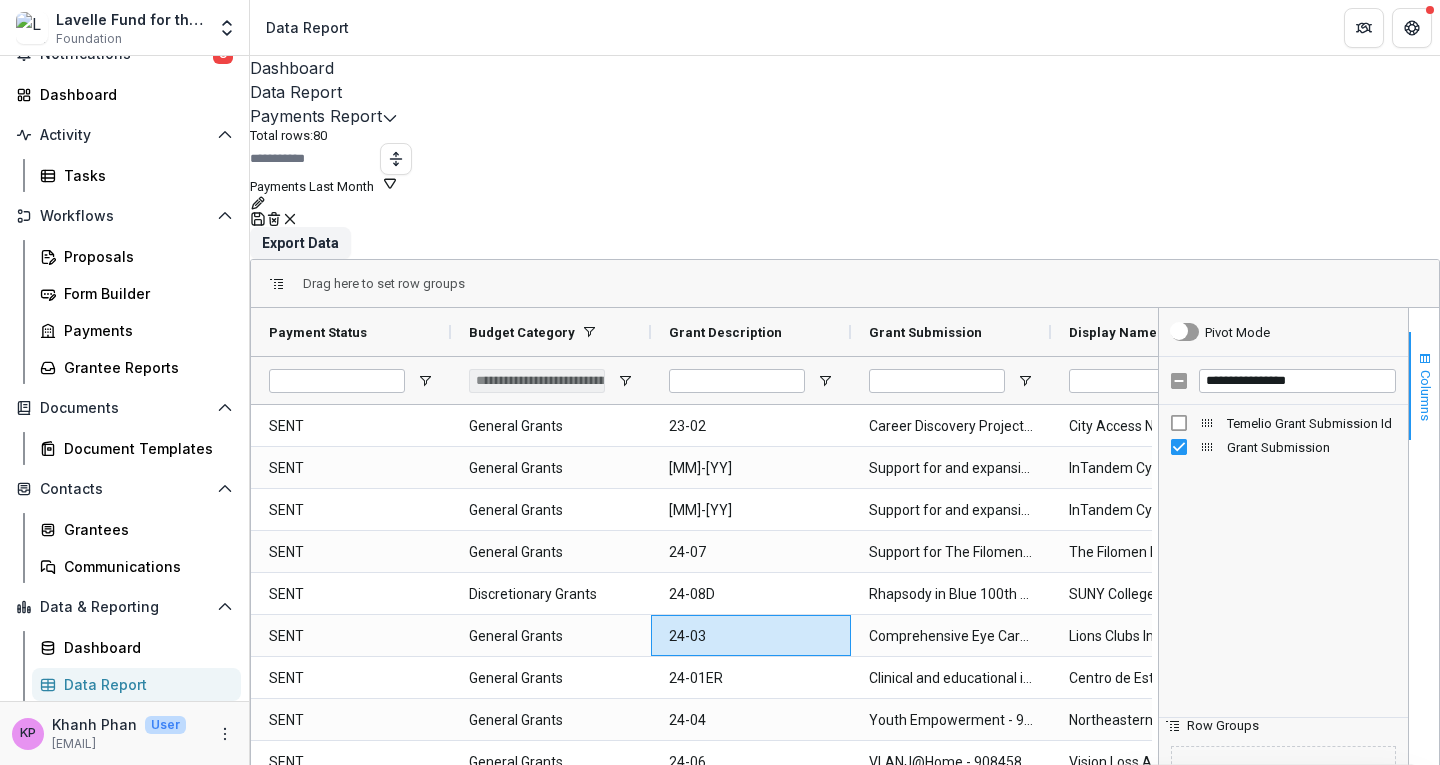 click on "Columns" at bounding box center [1425, 395] 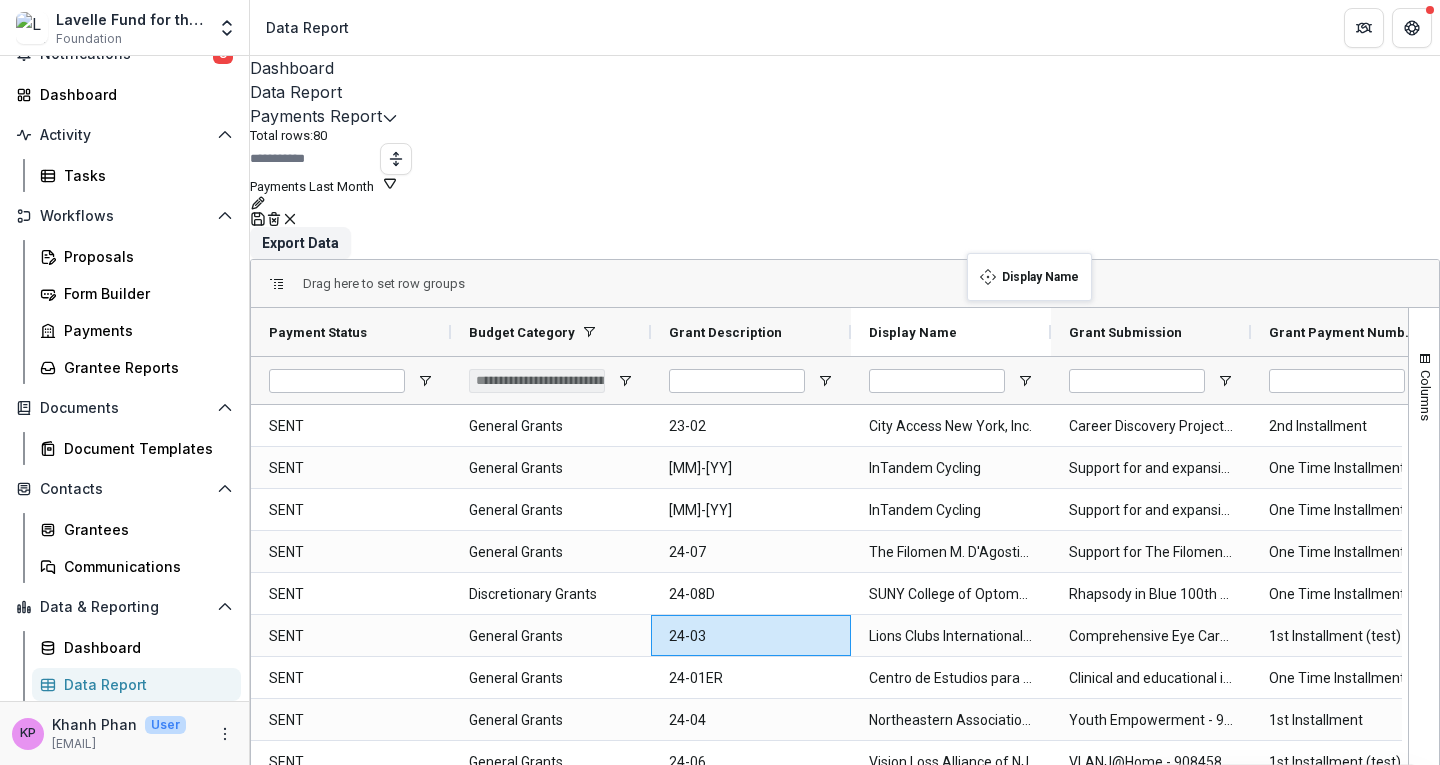 drag, startPoint x: 1142, startPoint y: 266, endPoint x: 977, endPoint y: 265, distance: 165.00304 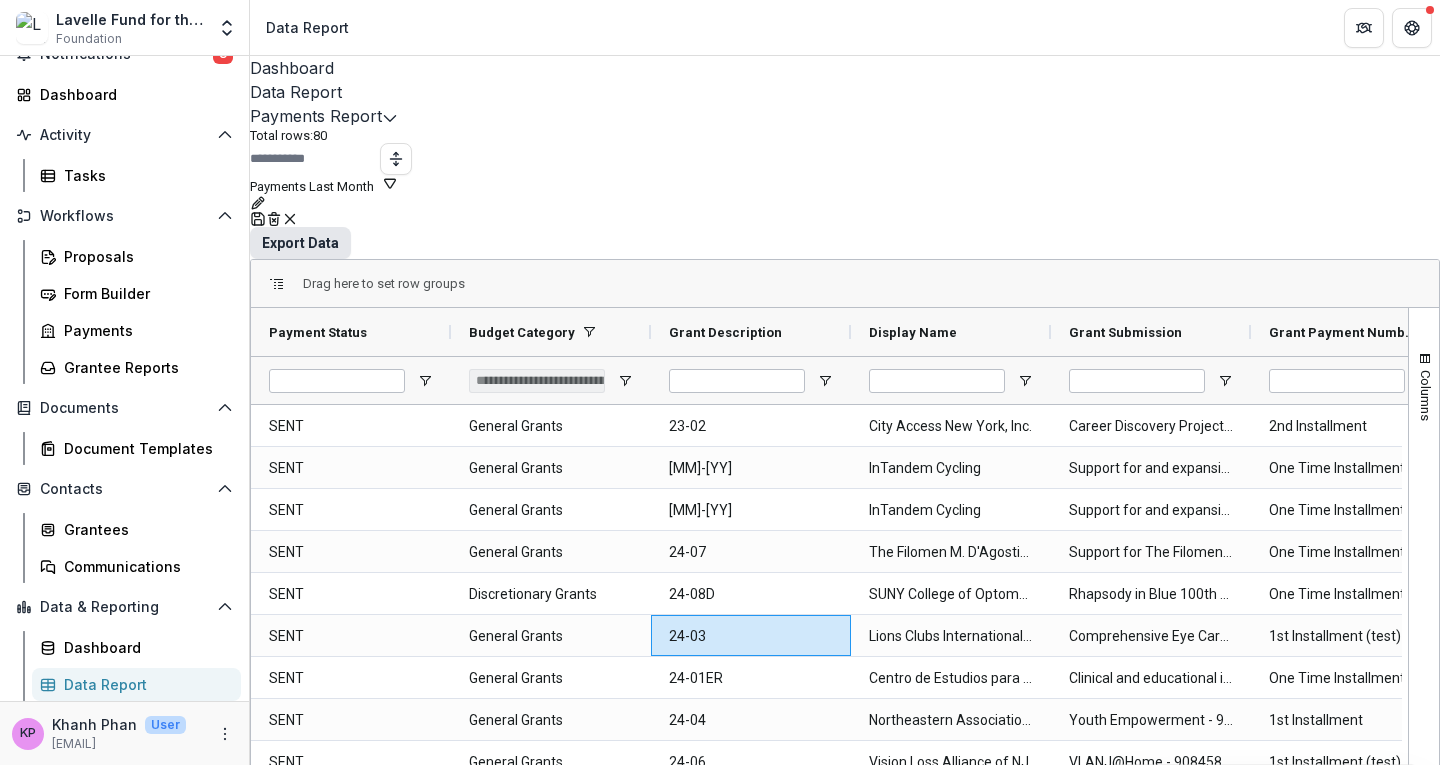 click on "Export Data" at bounding box center (300, 243) 